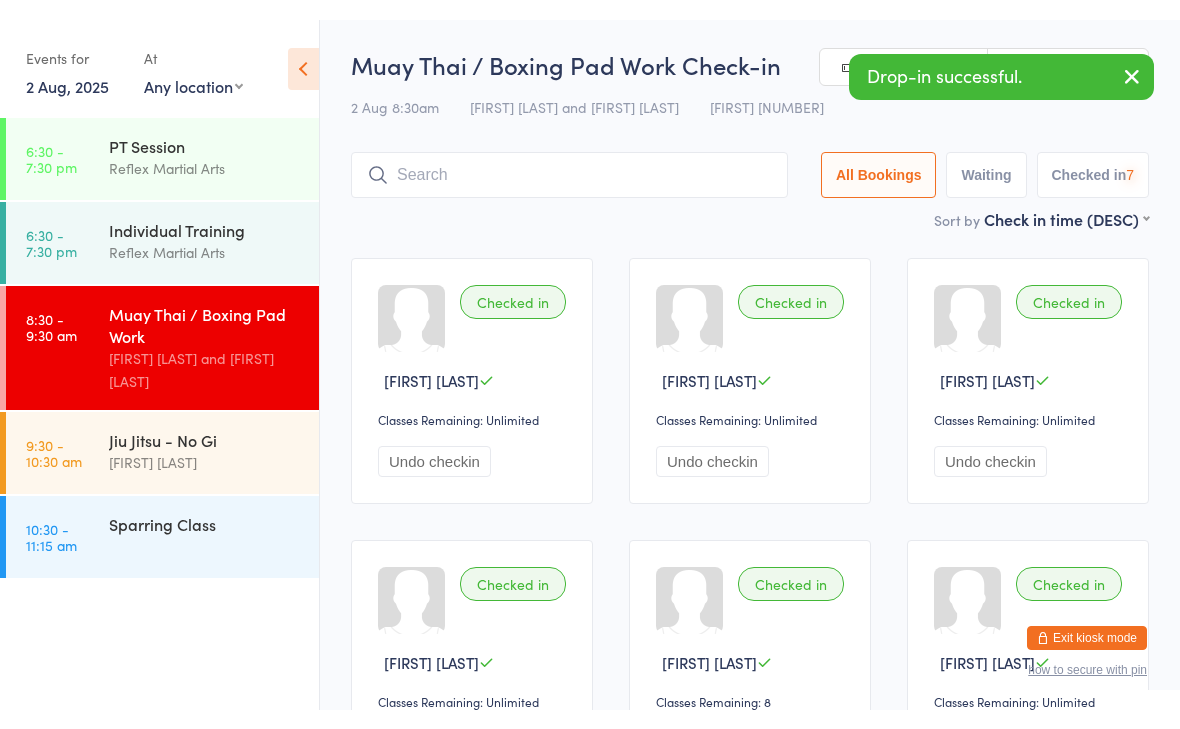 scroll, scrollTop: 0, scrollLeft: 0, axis: both 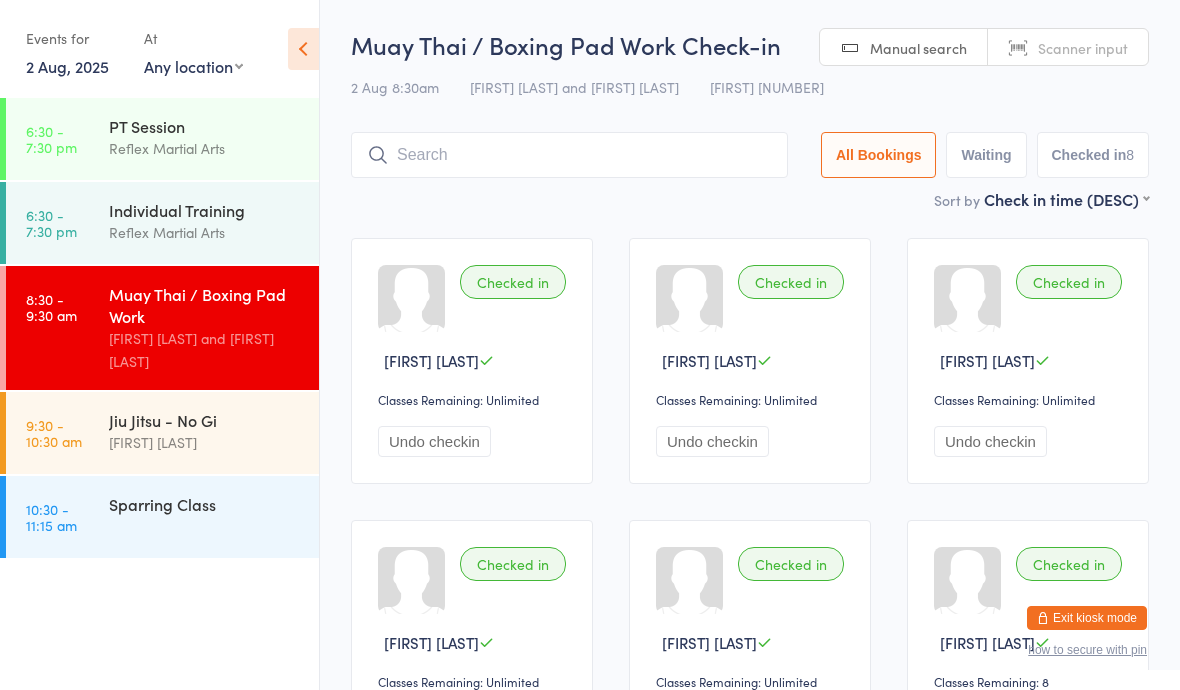 click on "[FIRST] [LAST]" at bounding box center (205, 442) 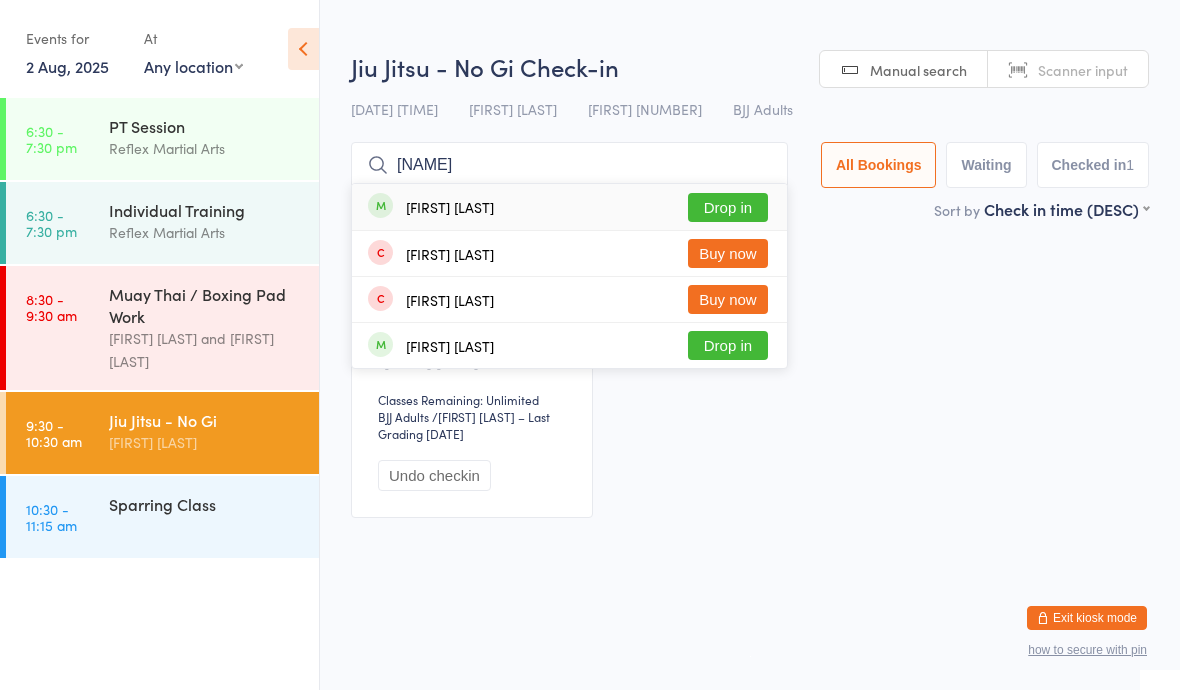 type on "[NAME]" 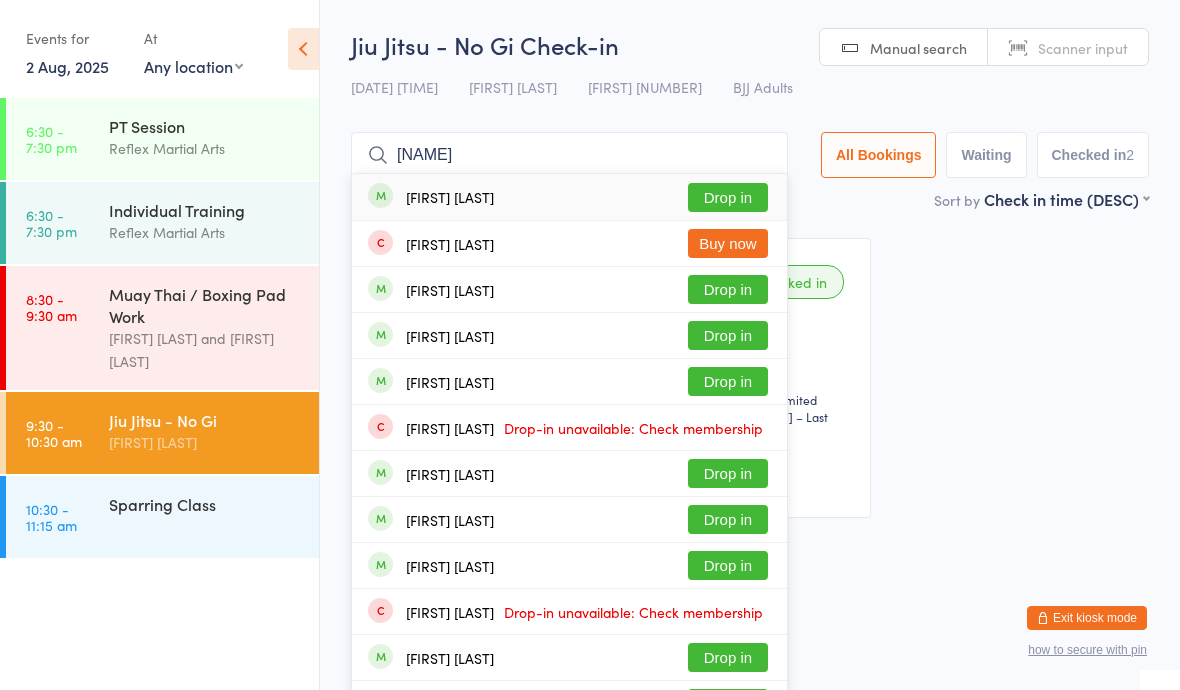 type on "[NAME]" 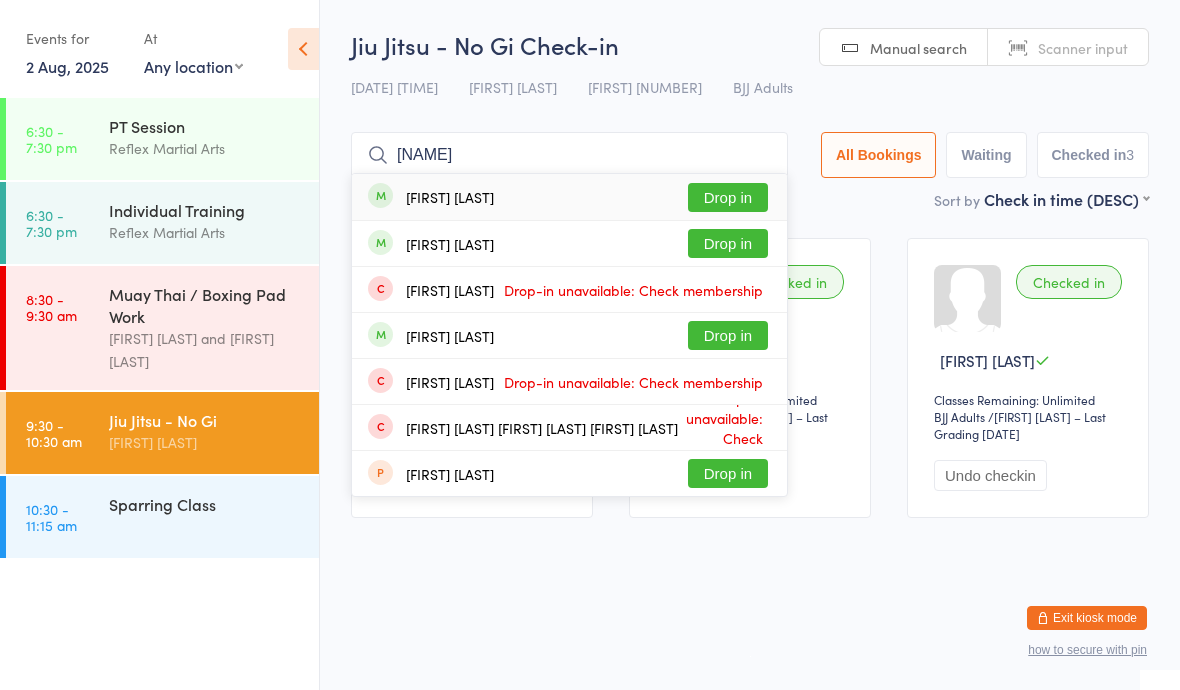 type on "[NAME]" 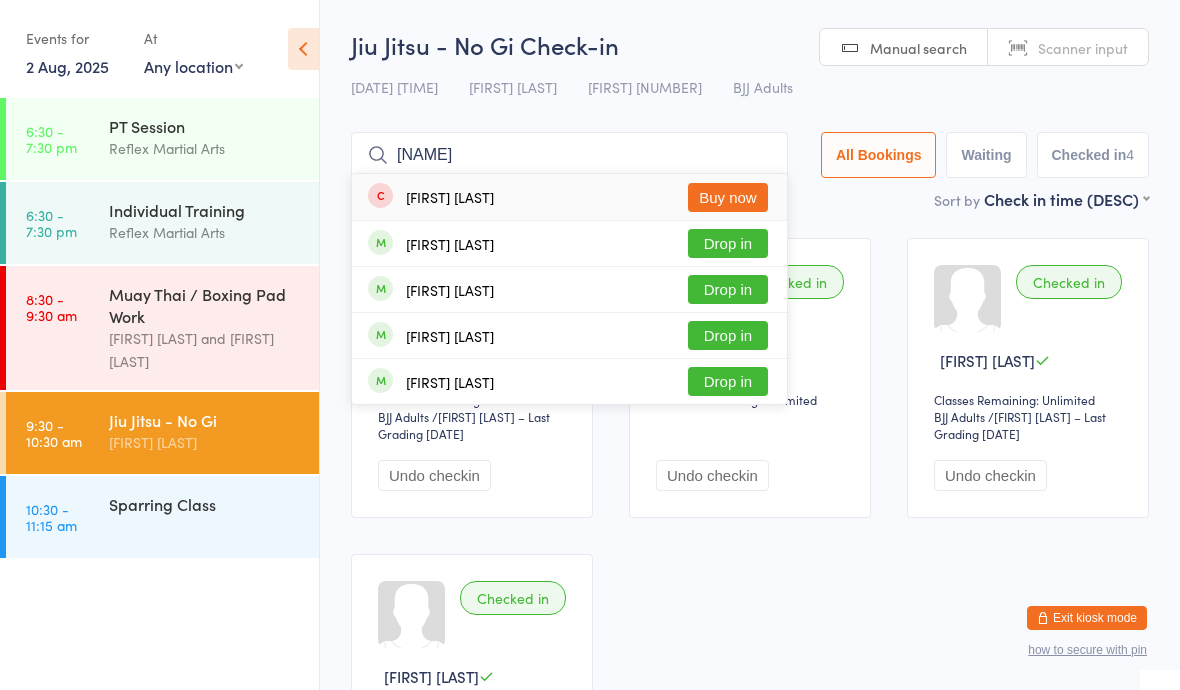 type on "[NAME]" 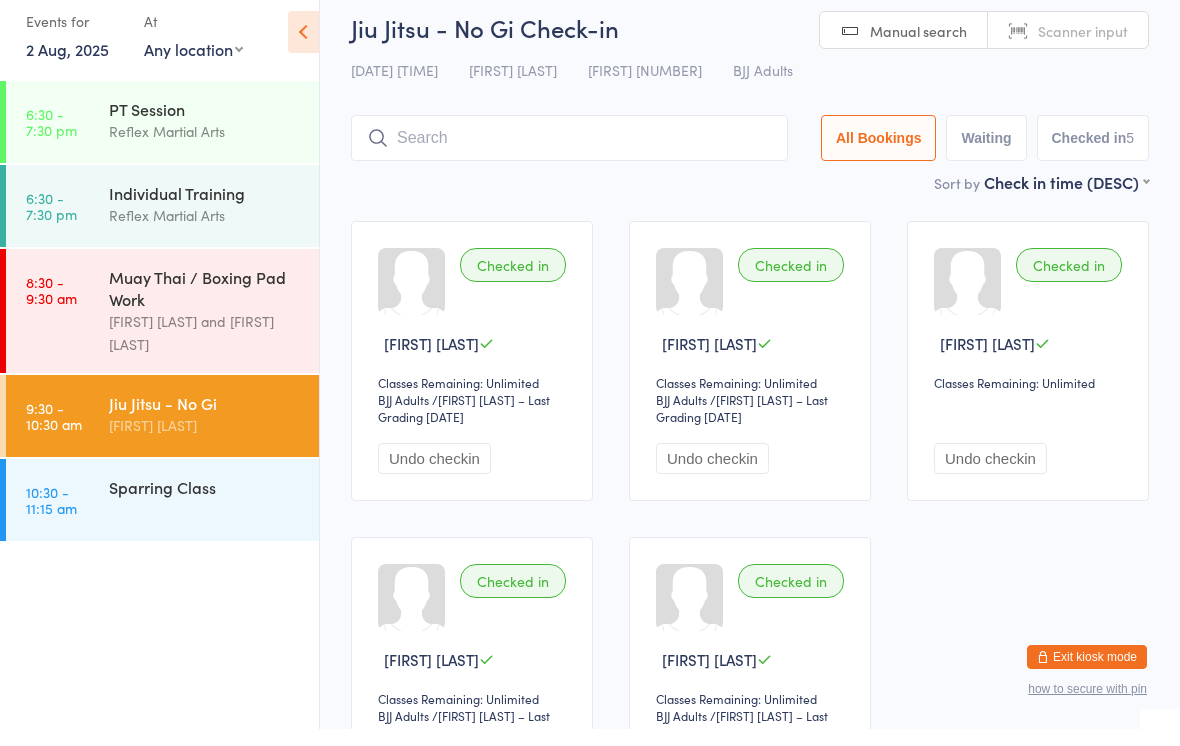 click on "Sparring Class" at bounding box center (214, 504) 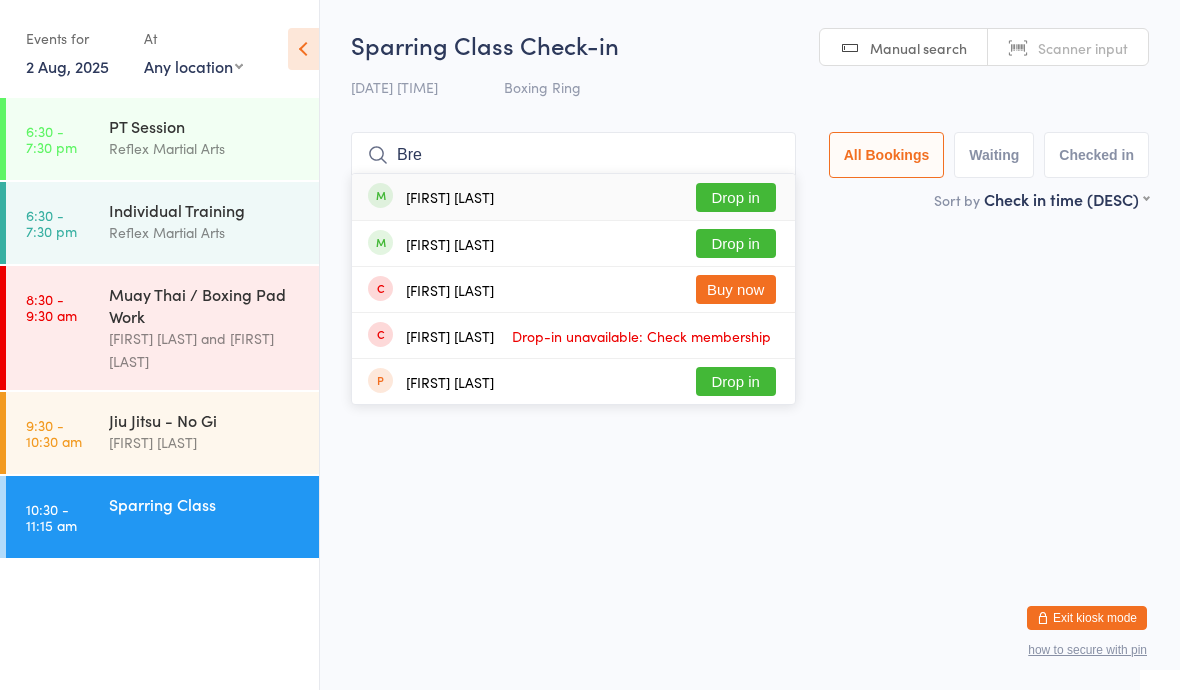 type on "Bre" 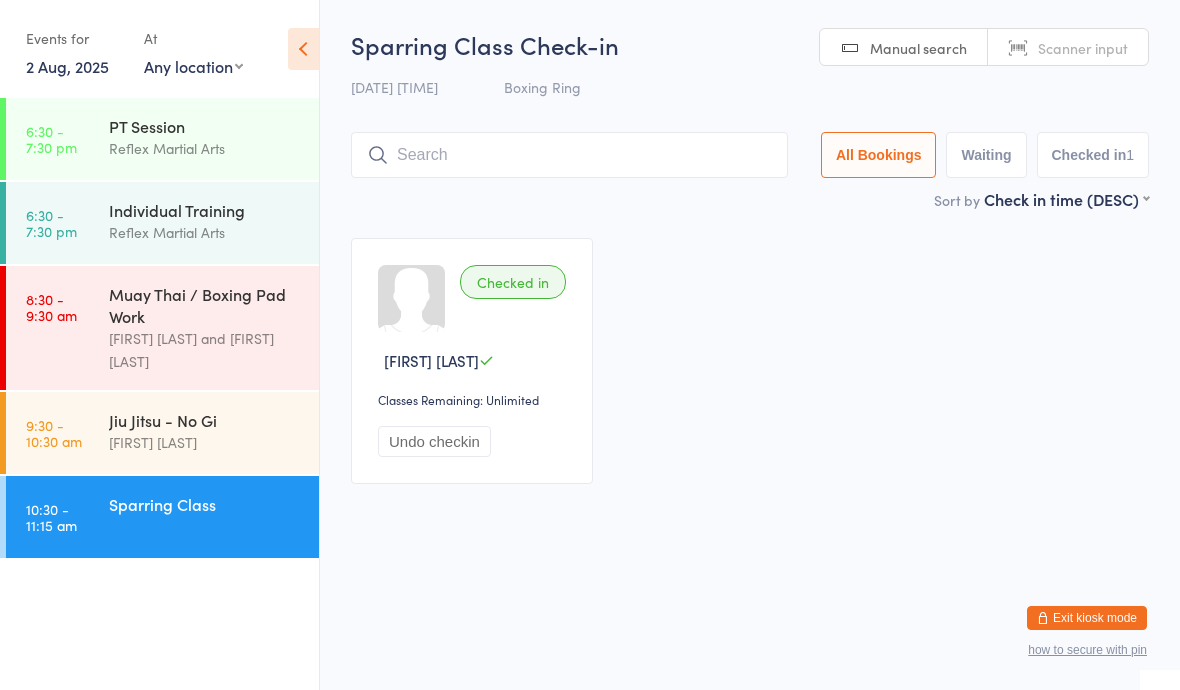click on "[FIRST] [LAST]" at bounding box center (205, 442) 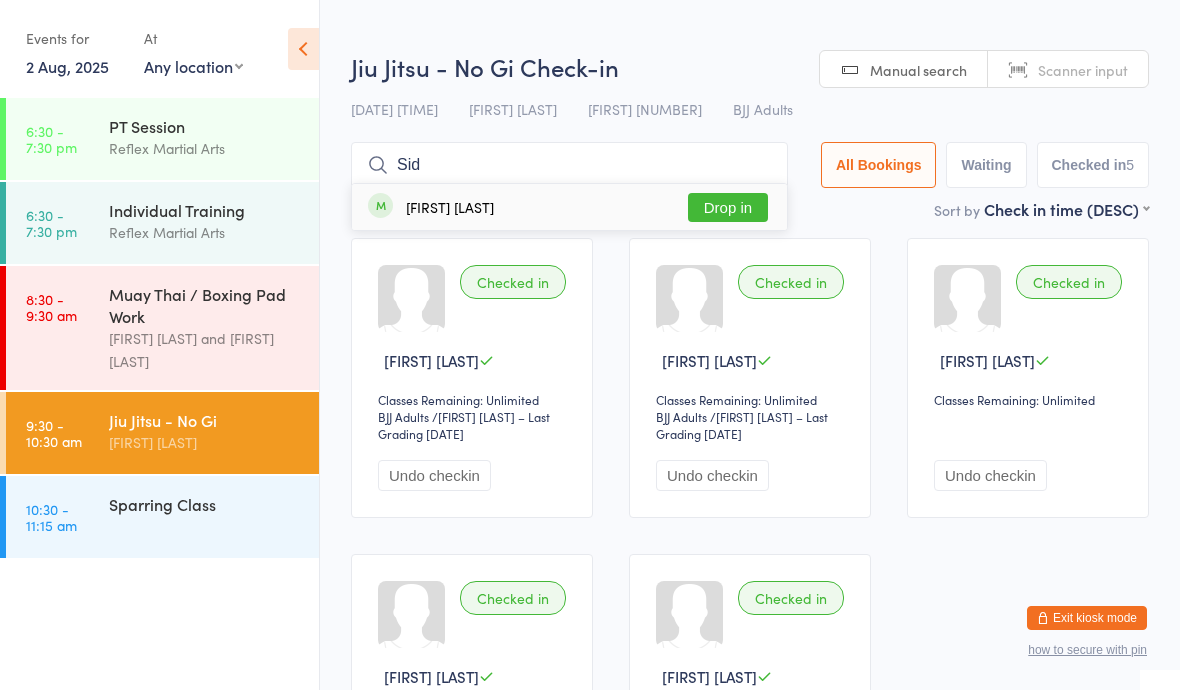 type on "Sid" 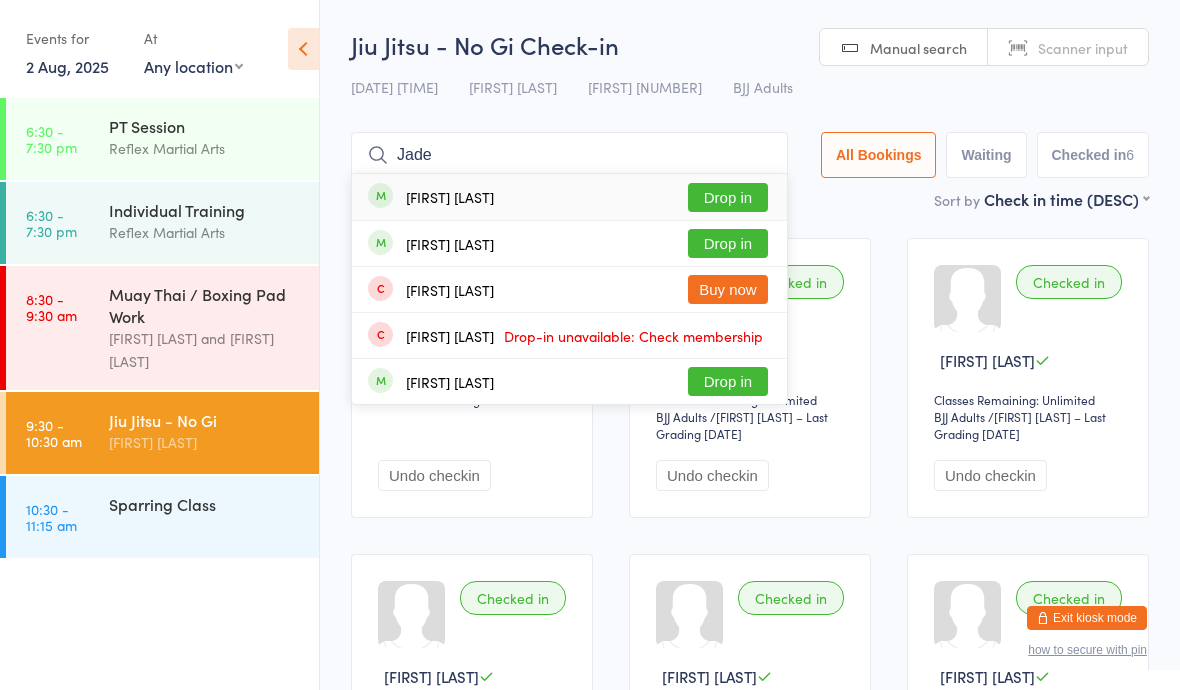 type on "Jade" 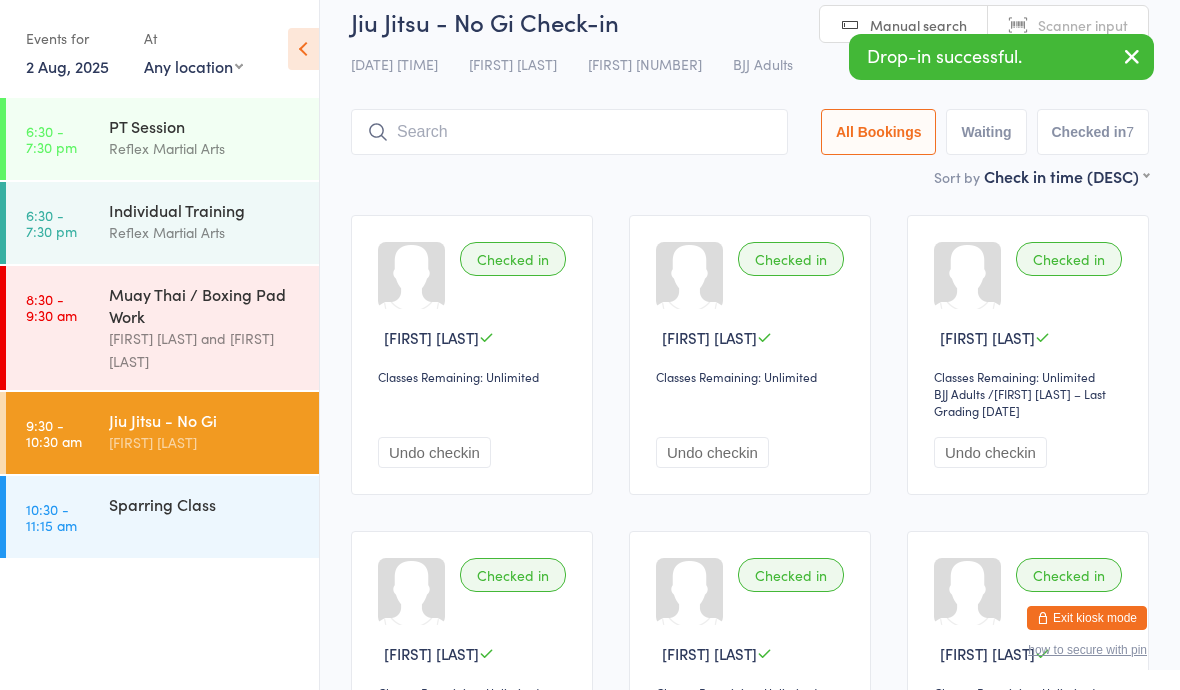 scroll, scrollTop: 0, scrollLeft: 0, axis: both 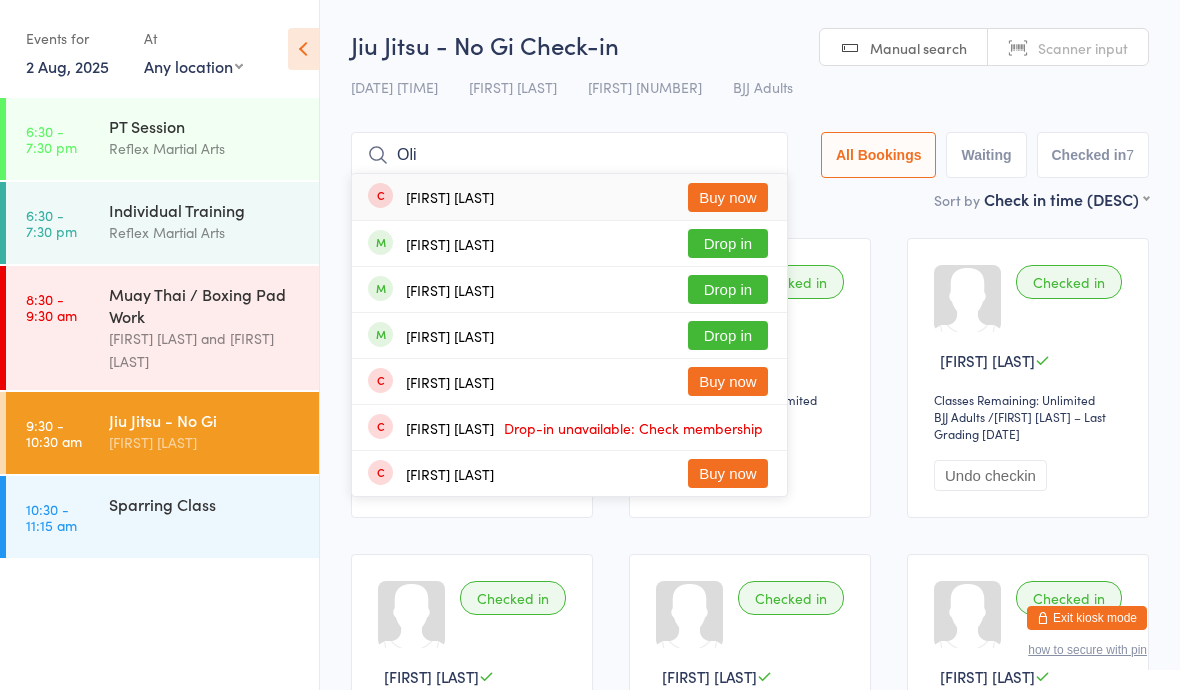 type on "Oli" 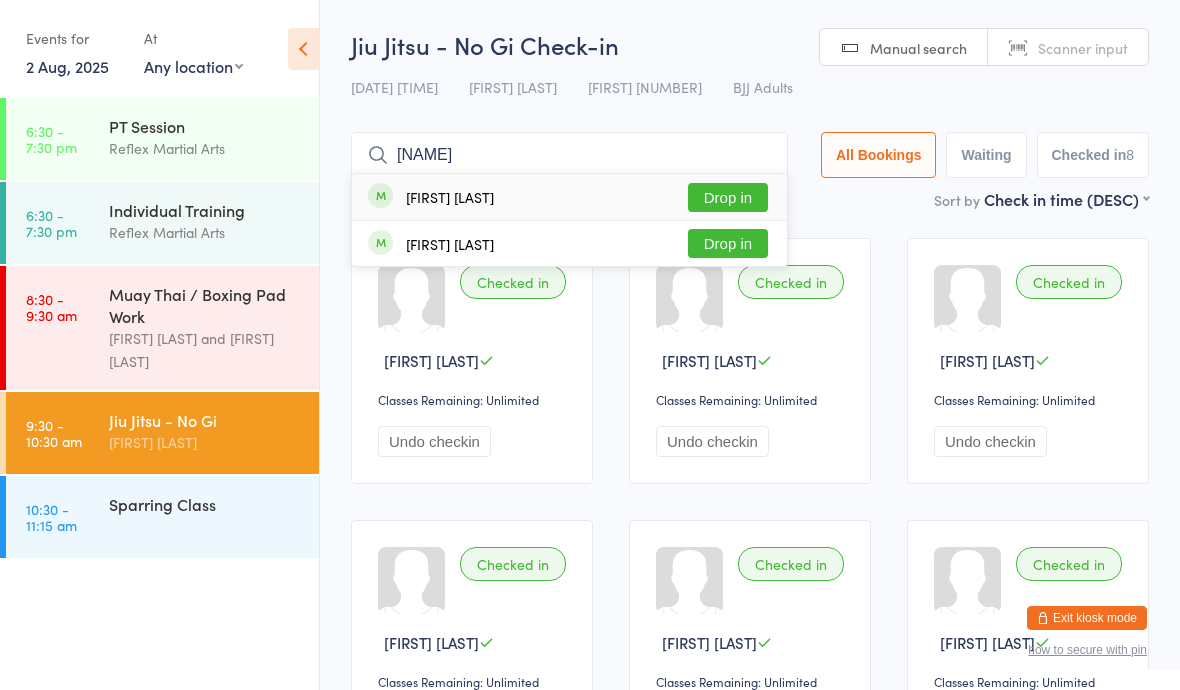 type on "[NAME]" 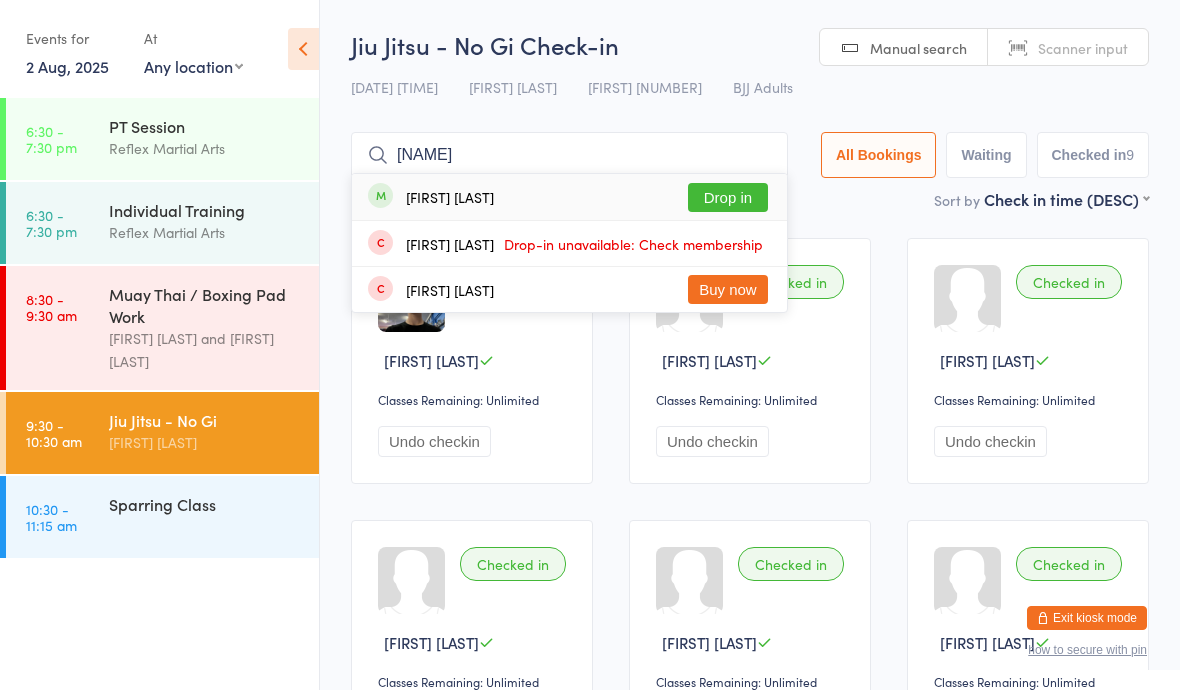 type on "[NAME]" 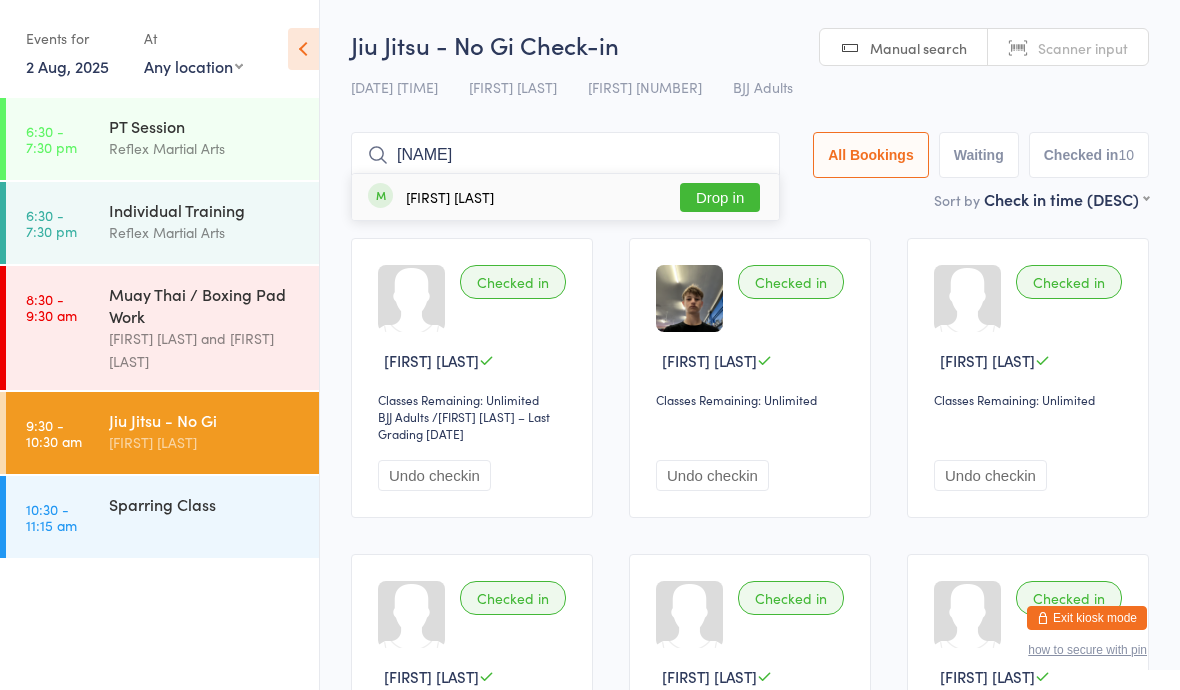 type on "[NAME]" 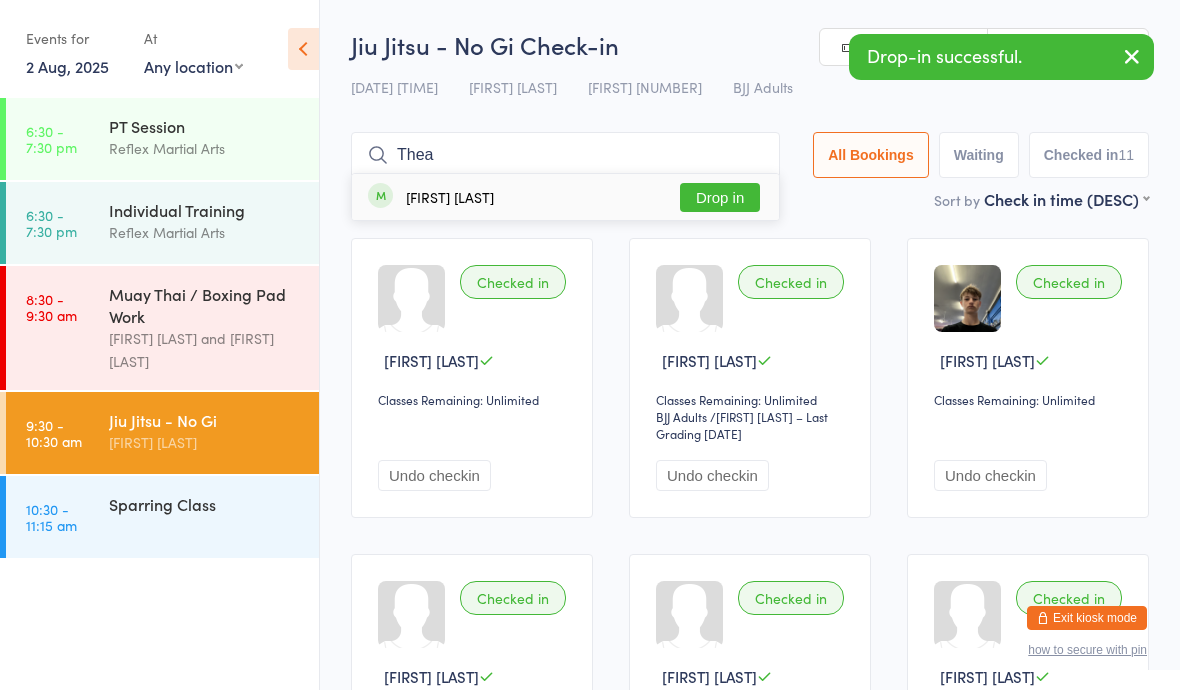 type on "Thea" 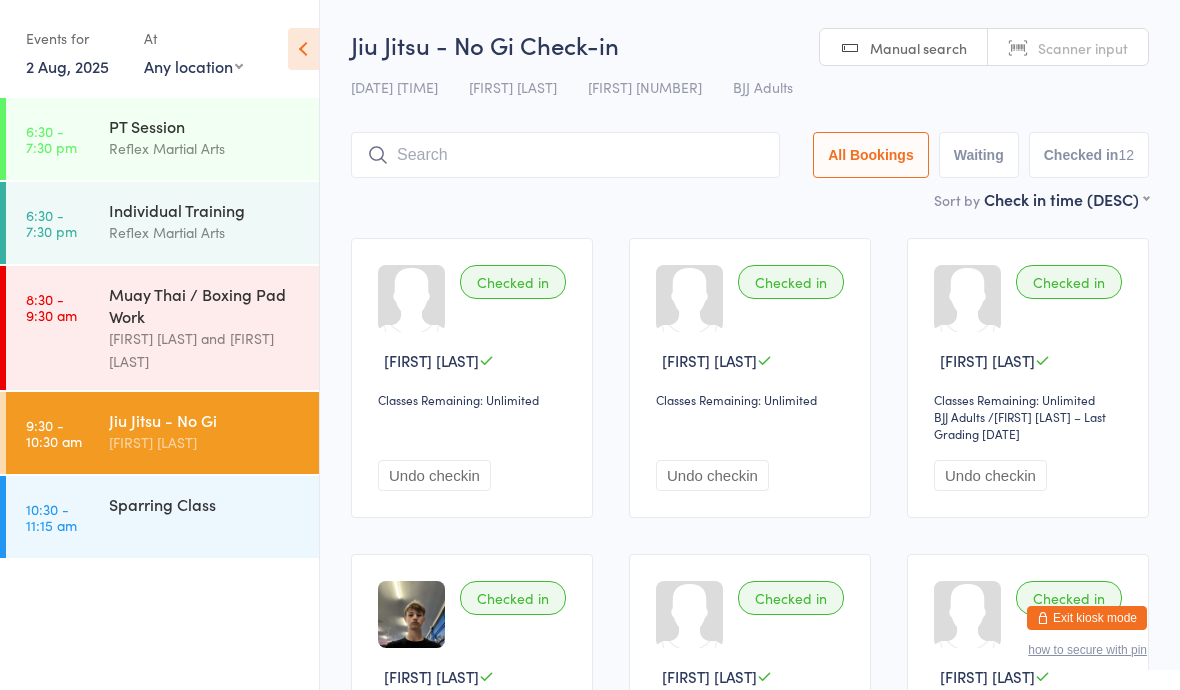 click on "Exit kiosk mode" at bounding box center [1087, 618] 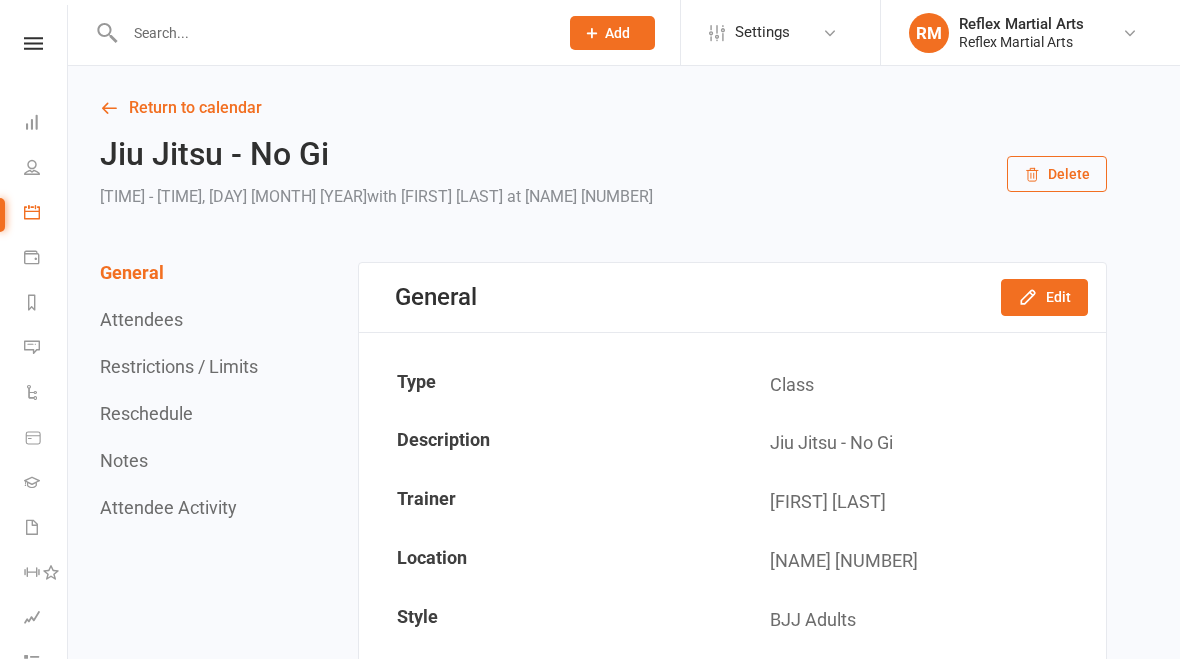 scroll, scrollTop: 0, scrollLeft: 0, axis: both 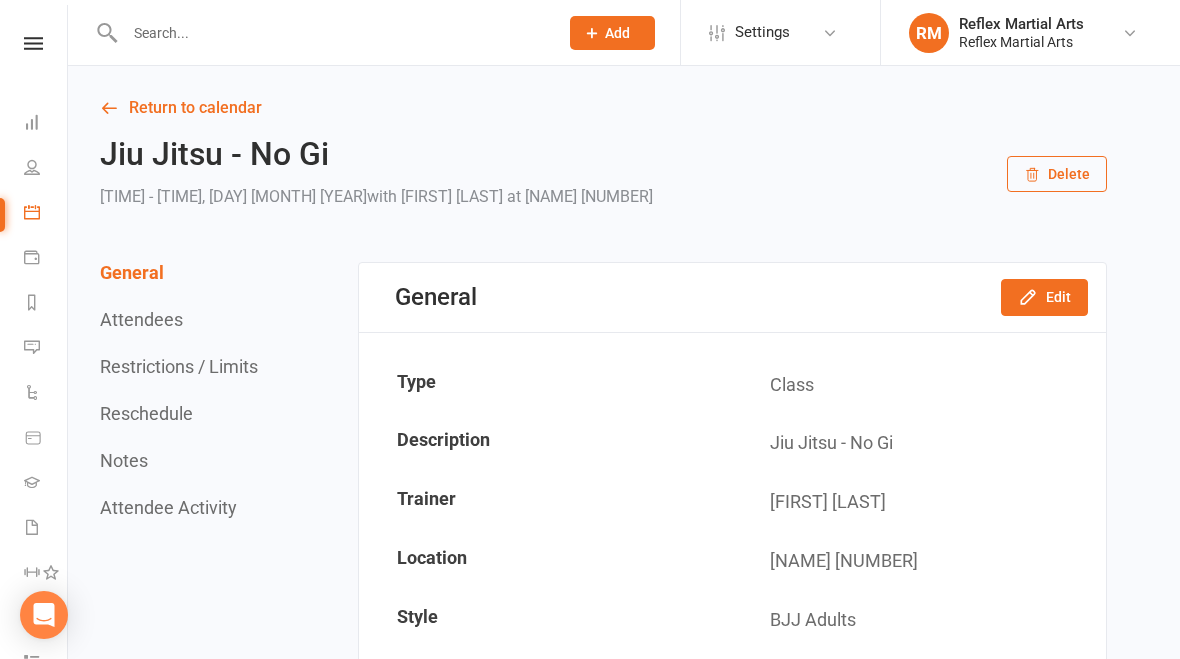 click on "Add" 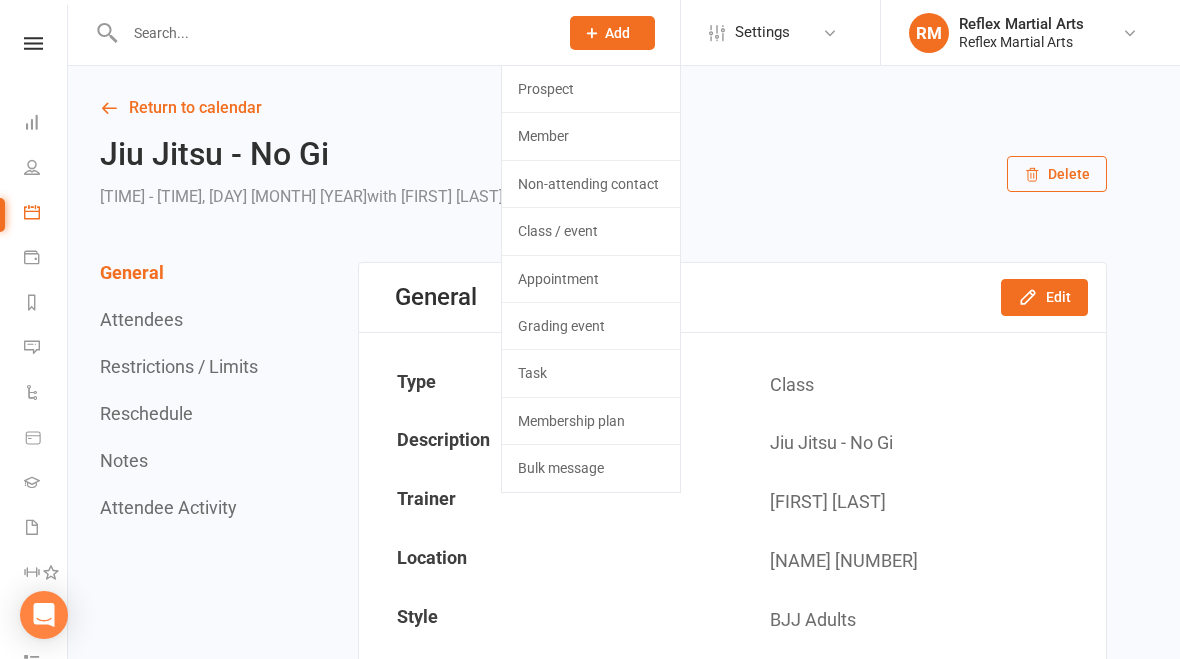click on "Return to calendar" at bounding box center [603, 108] 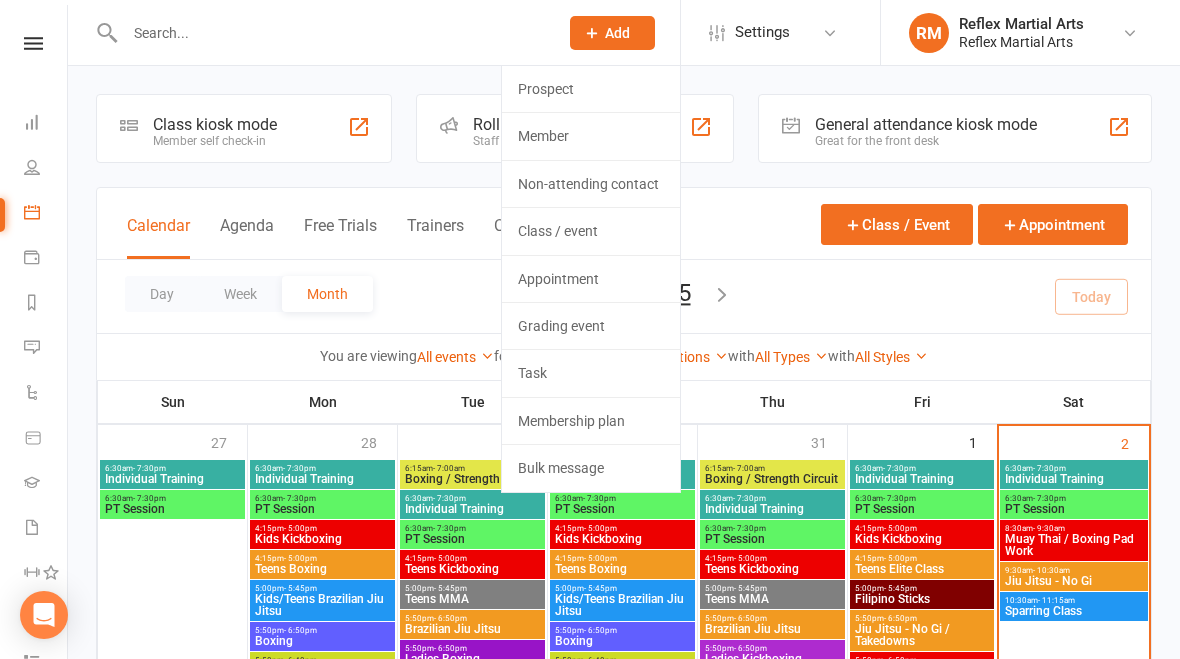click at bounding box center (331, 33) 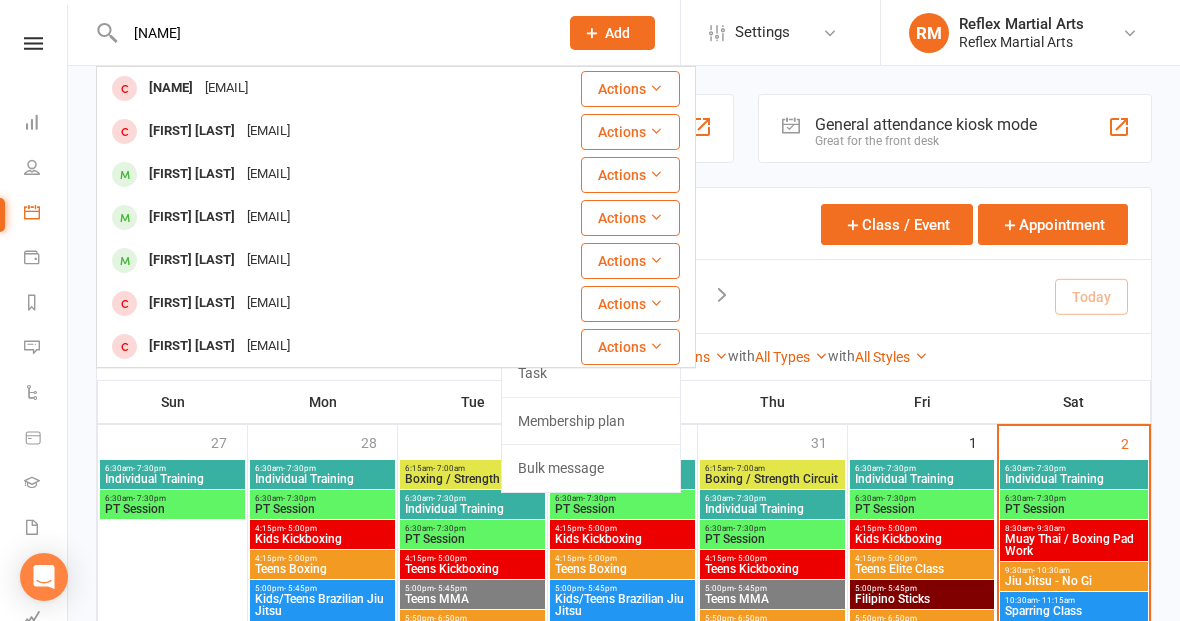 type on "[NAME]" 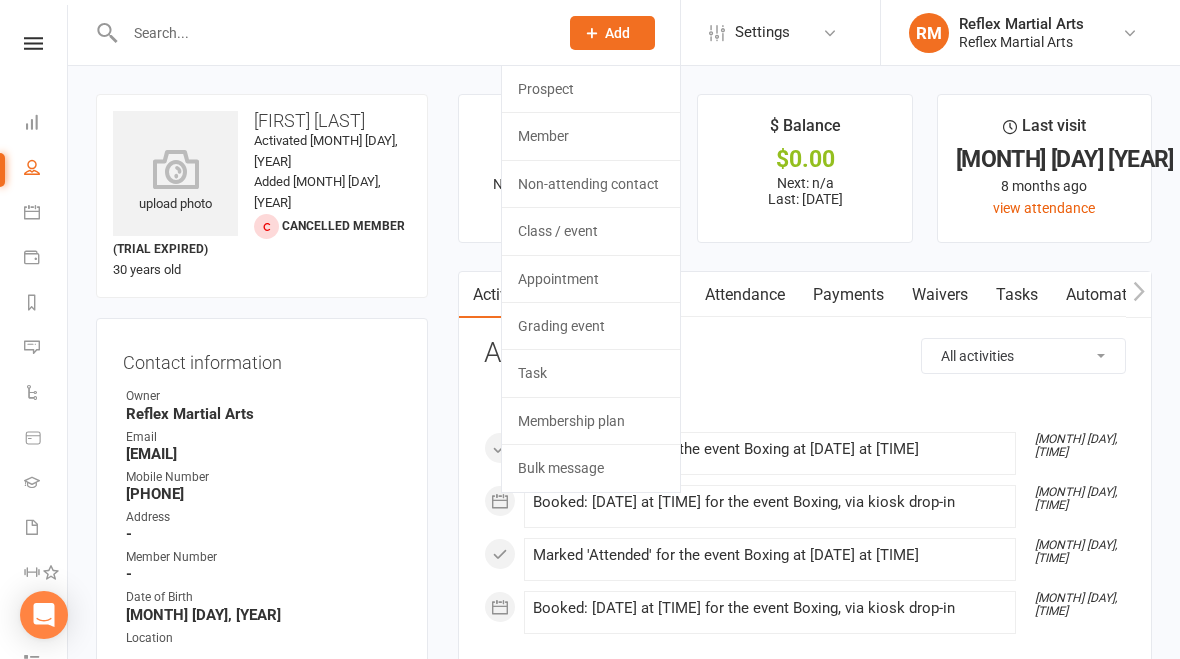 click at bounding box center [33, 43] 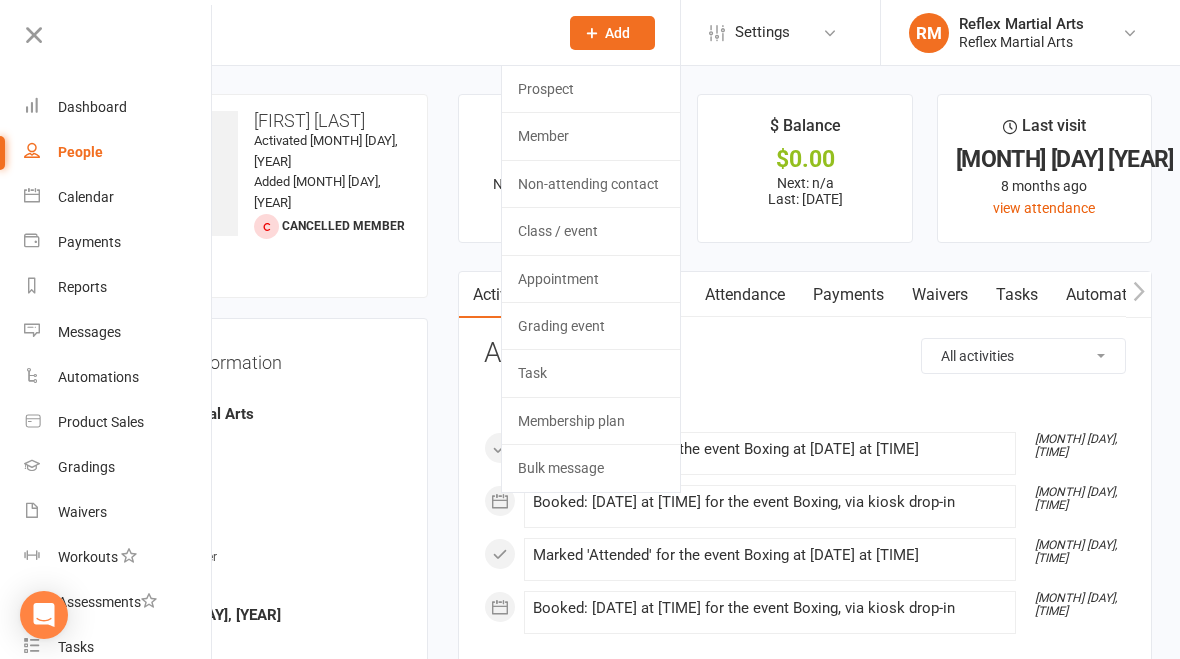 click on "People" at bounding box center [118, 152] 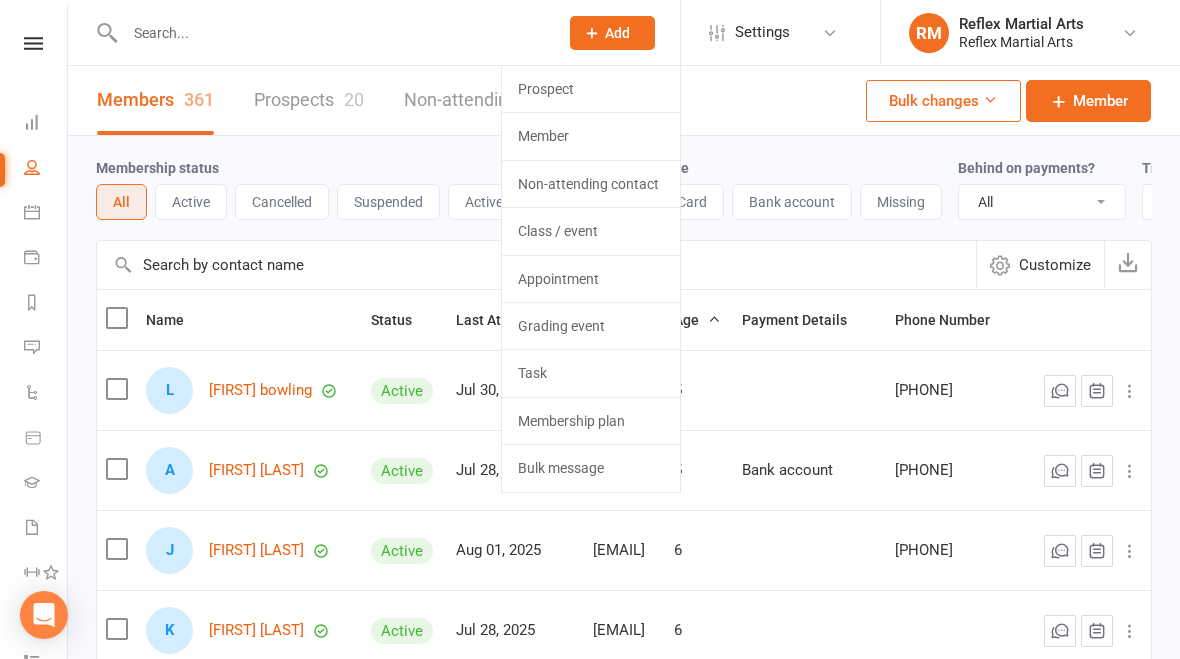 click on "Membership status All Active Cancelled Suspended Active cancelling Payment type All Card Bank account Missing Behind on payments? All No Yes Trial status All Active and expired trials All active trials Active trial (no other membership) Active trial (other membership present) Expired trials only No trial" at bounding box center [624, 188] 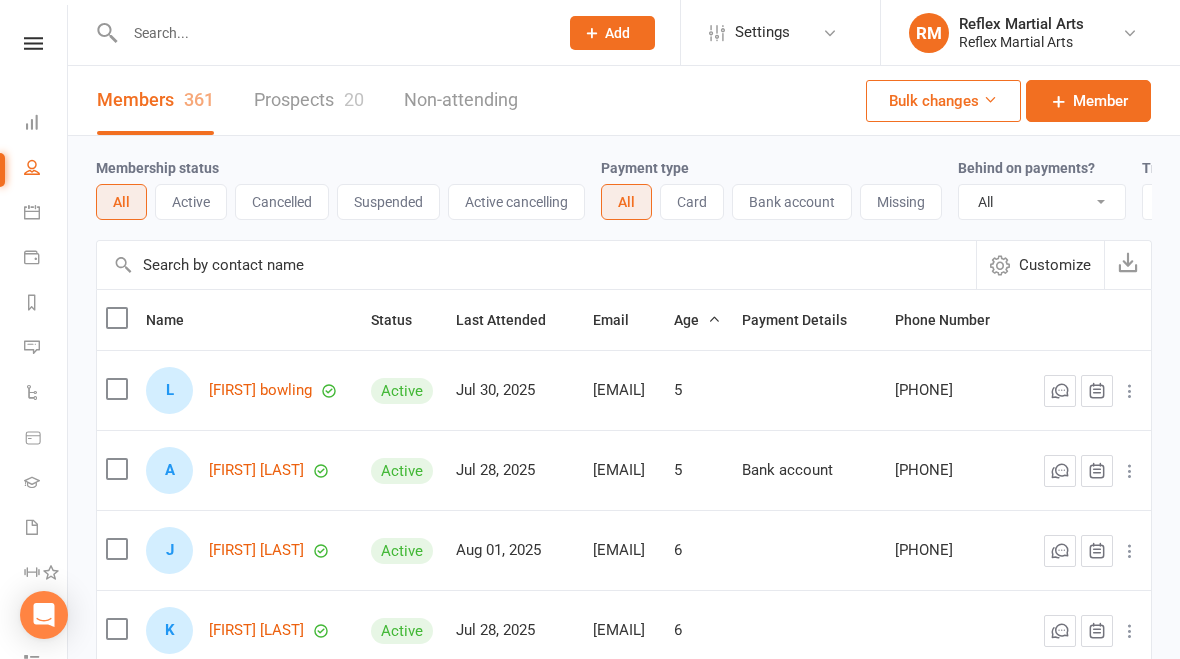 click at bounding box center (331, 33) 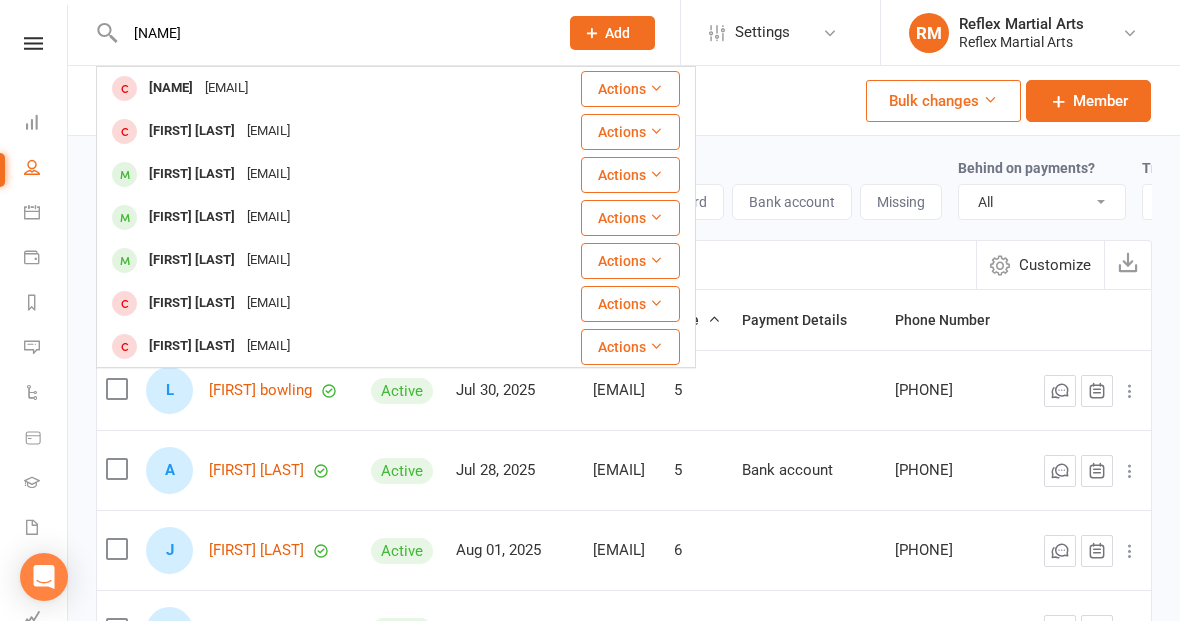 type on "[NAME]" 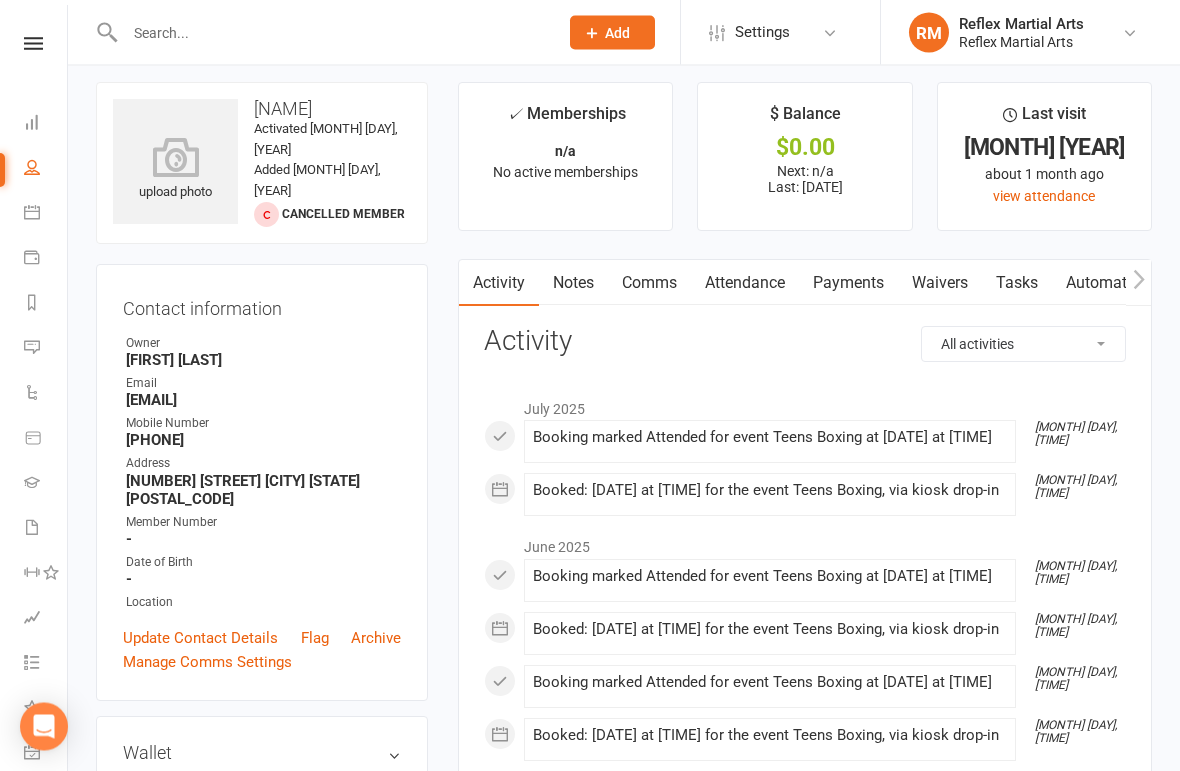 scroll, scrollTop: 35, scrollLeft: 0, axis: vertical 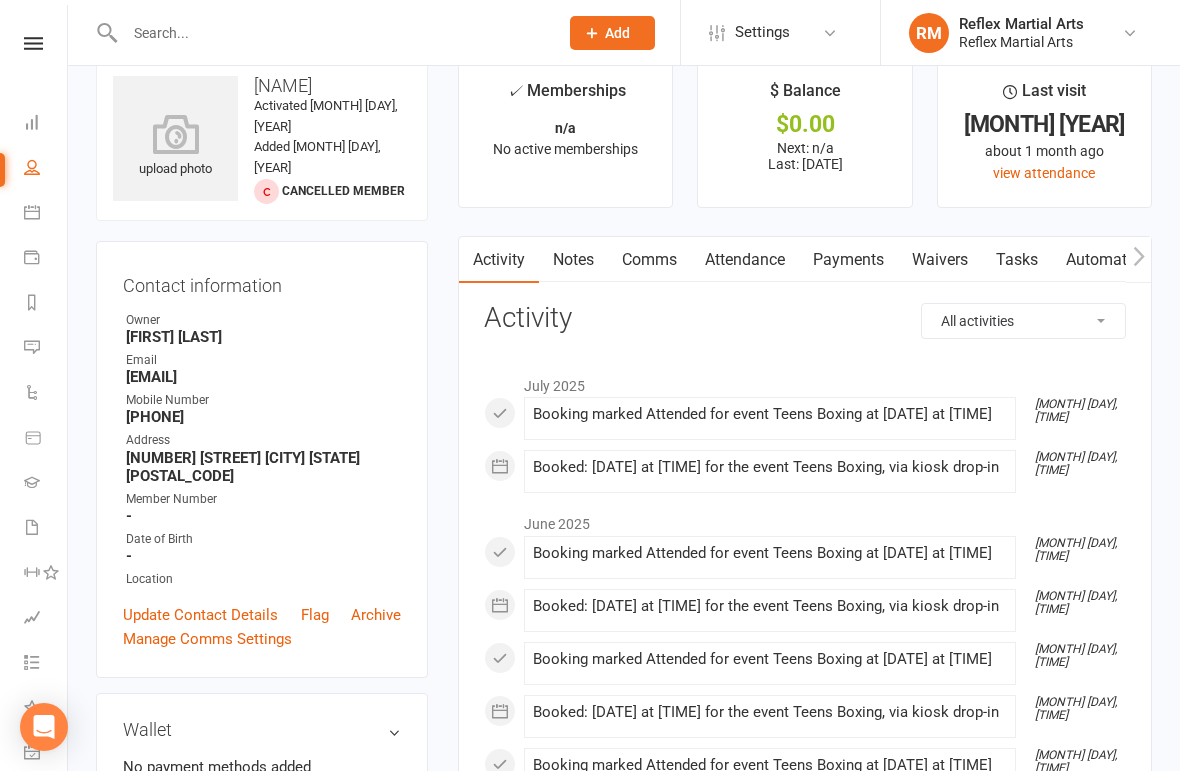 click on "Update Contact Details" at bounding box center [200, 615] 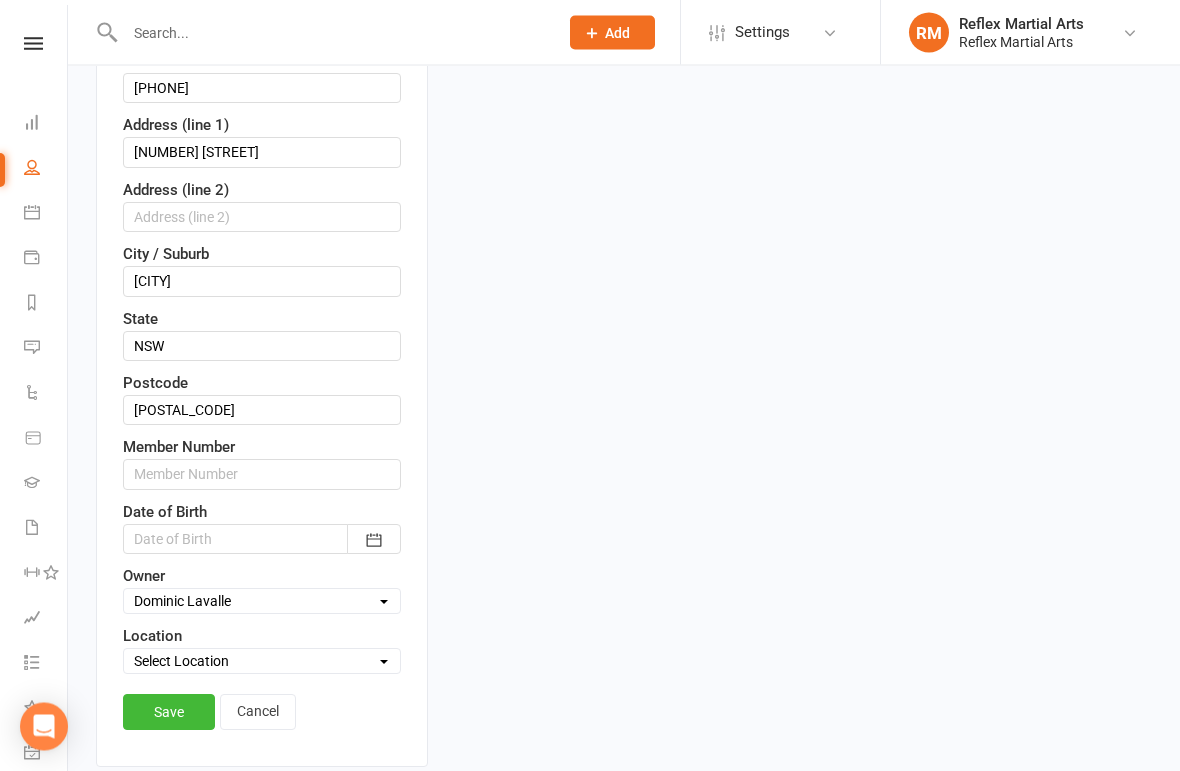 scroll, scrollTop: 483, scrollLeft: 0, axis: vertical 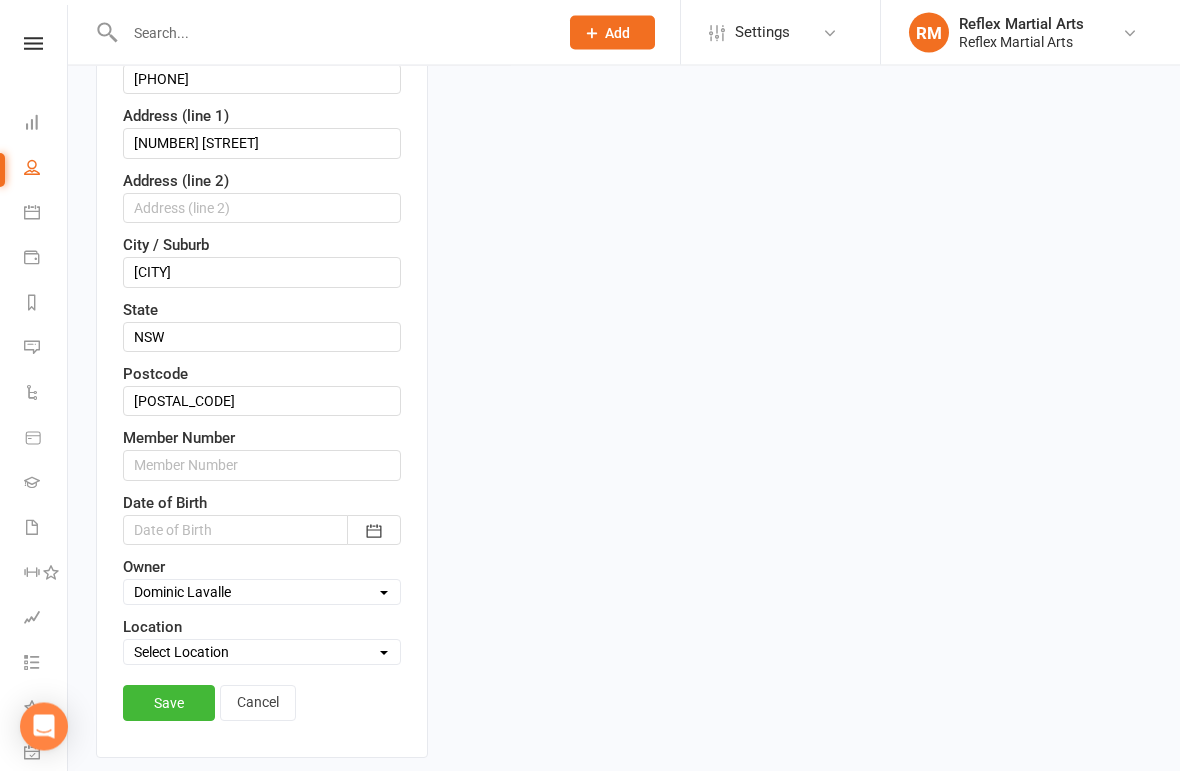 click at bounding box center (374, 531) 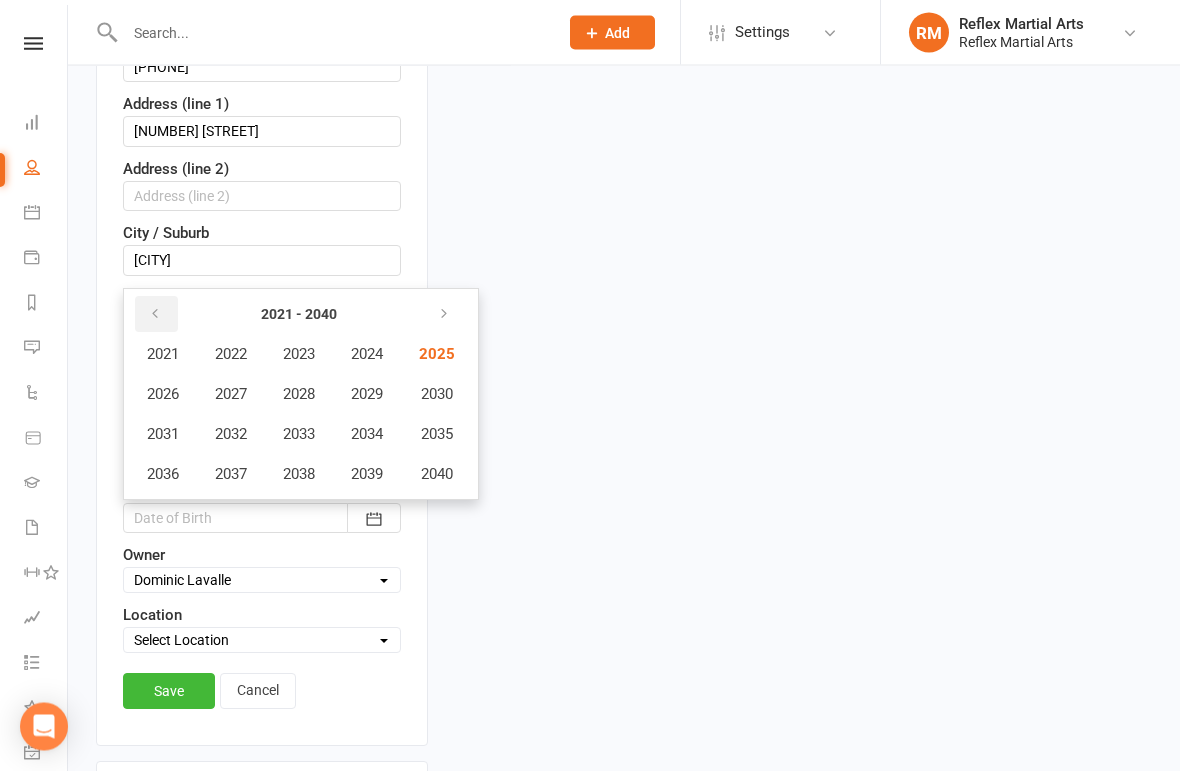 click at bounding box center (156, 315) 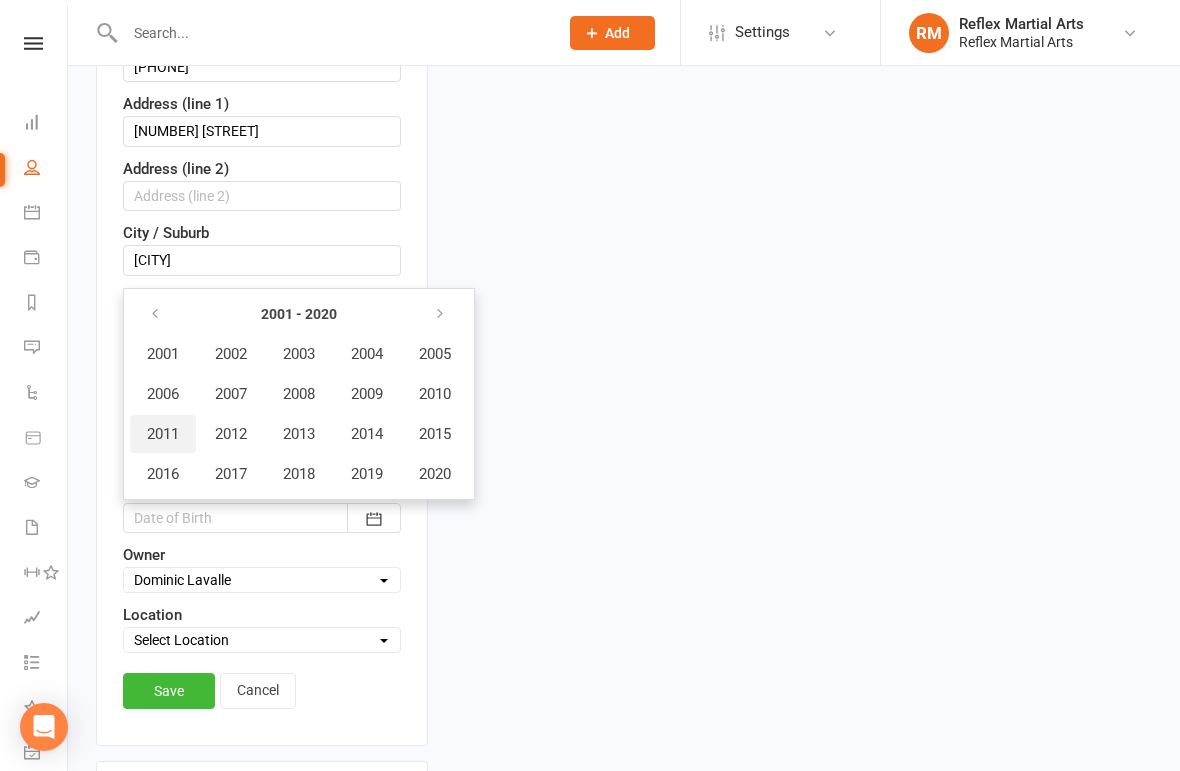 click on "2011" at bounding box center (163, 434) 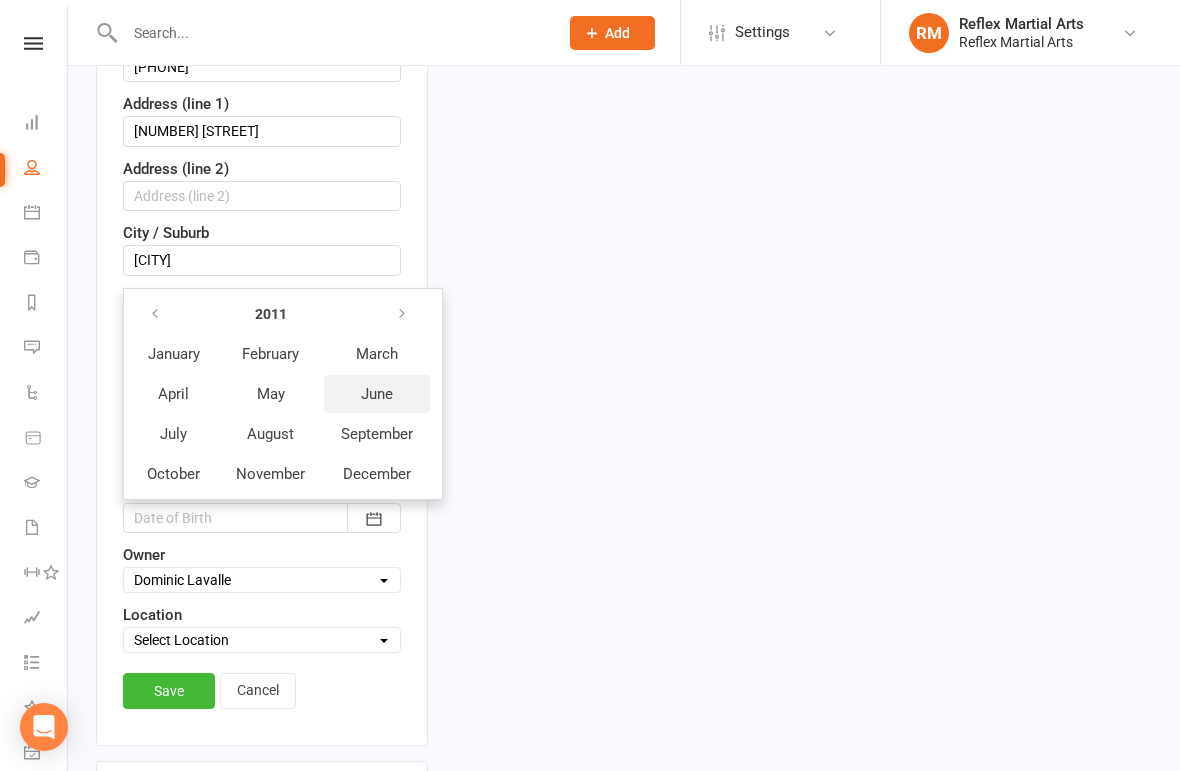 click on "June" at bounding box center (377, 394) 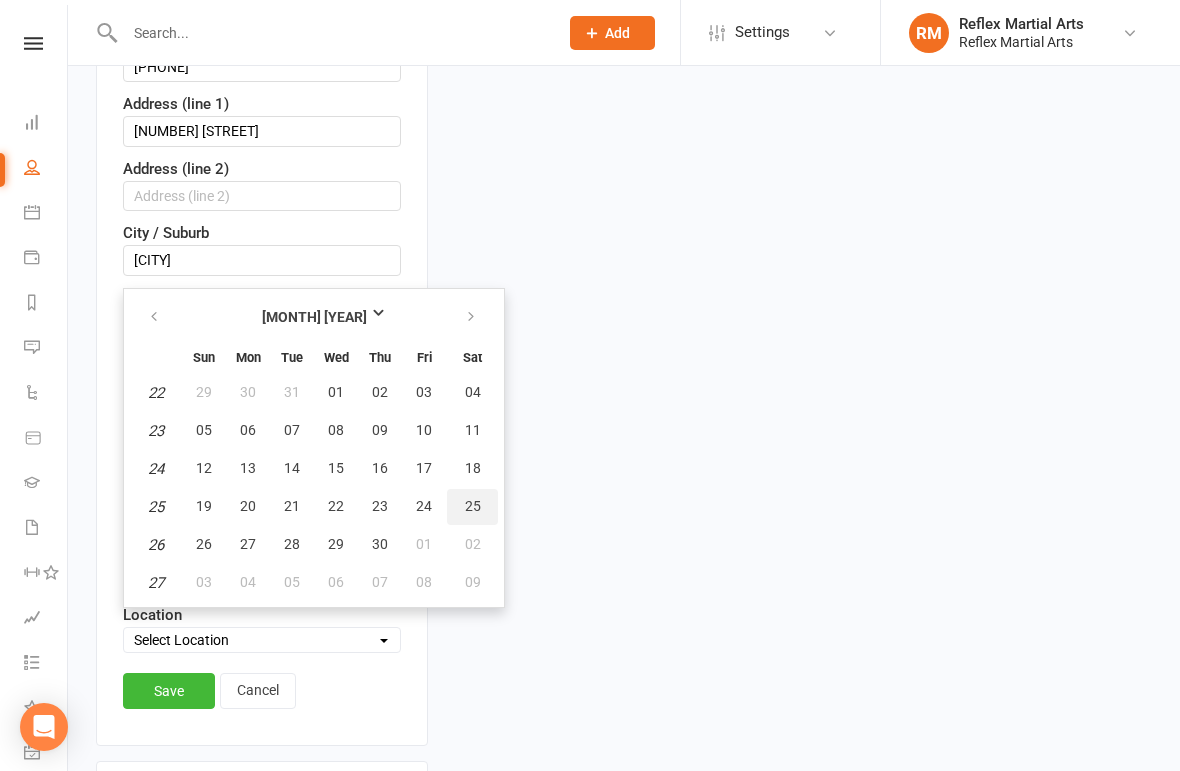 click on "25" at bounding box center [472, 507] 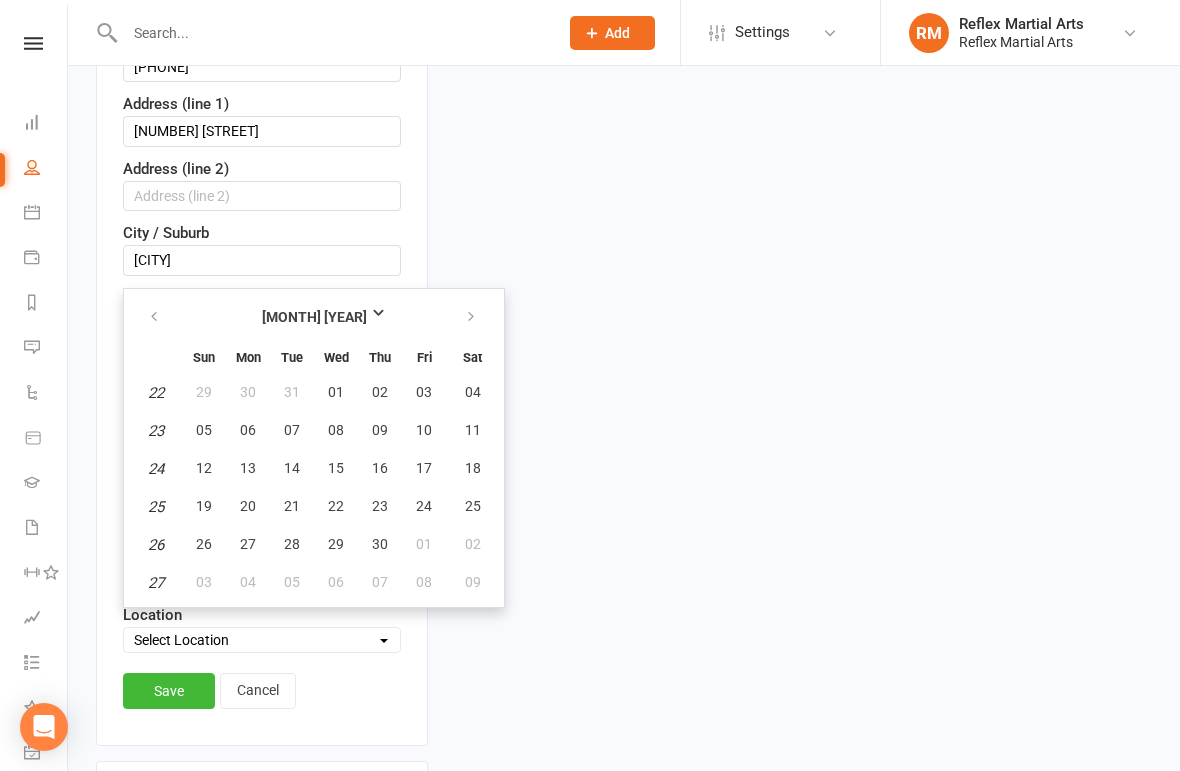type on "[MONTH] [DAY], [YEAR]" 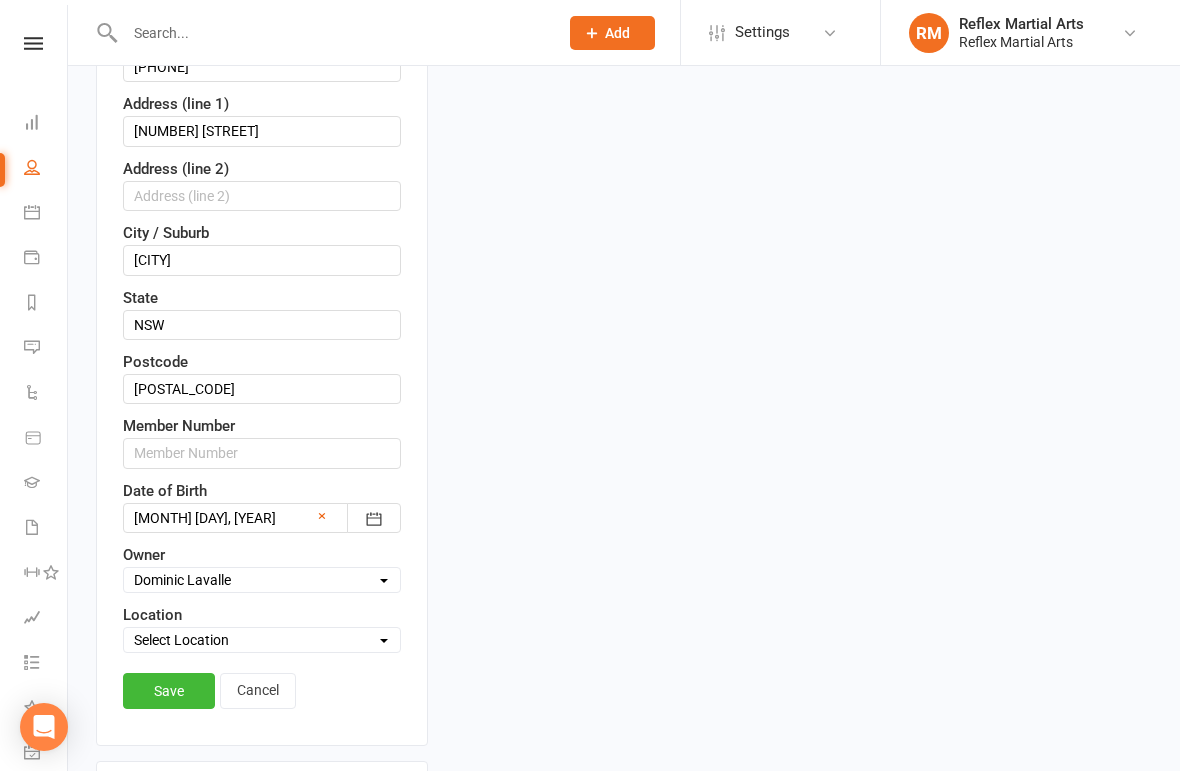 click on "Save" at bounding box center (169, 691) 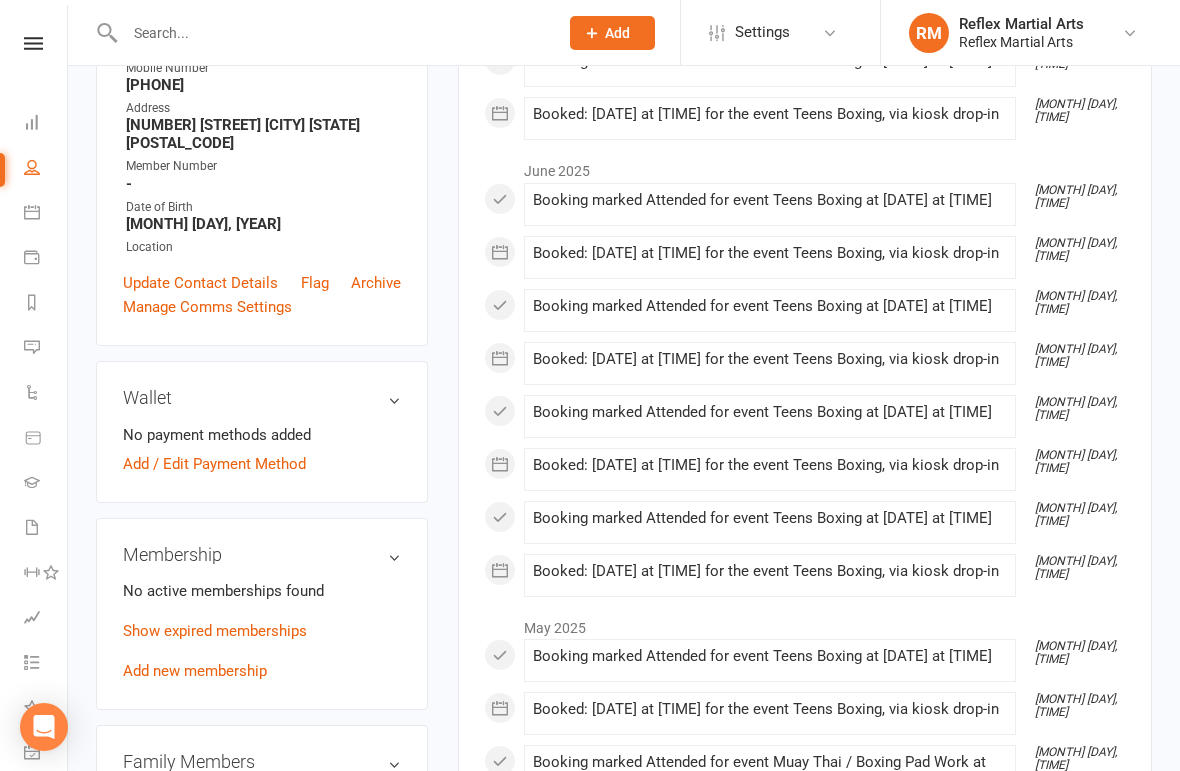 scroll, scrollTop: 401, scrollLeft: 0, axis: vertical 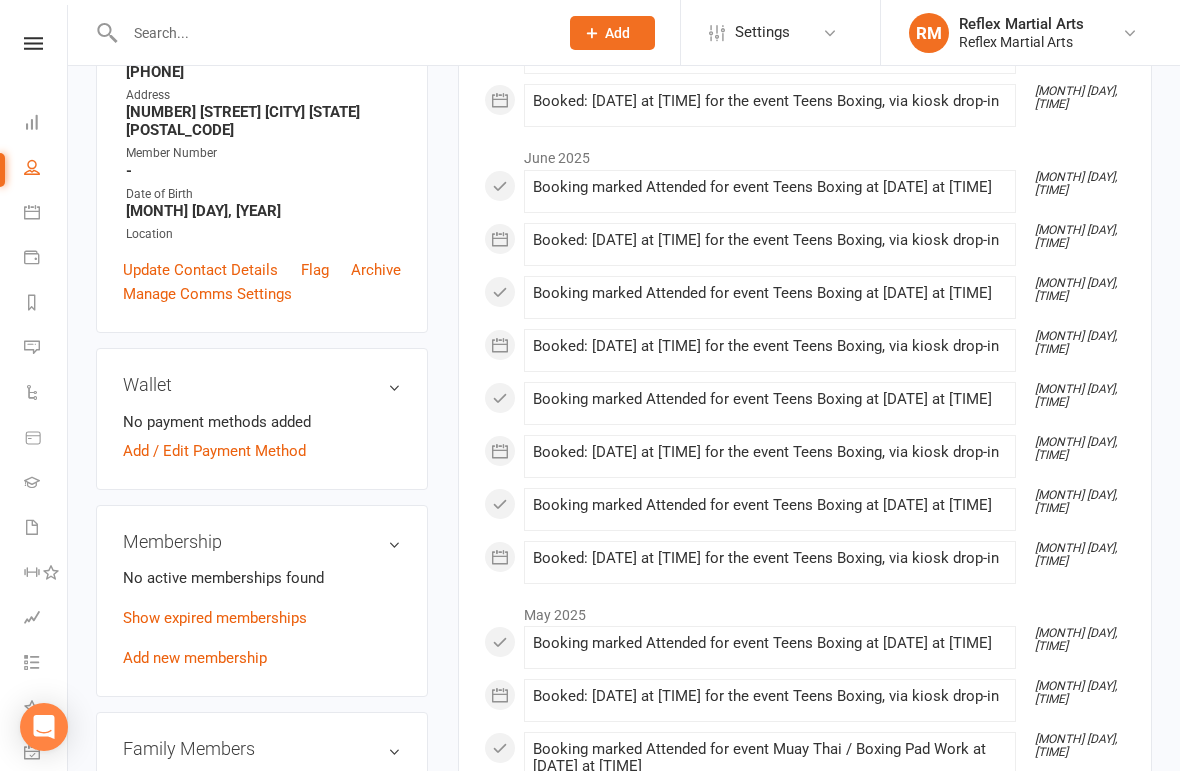 click on "Add new membership" at bounding box center (195, 658) 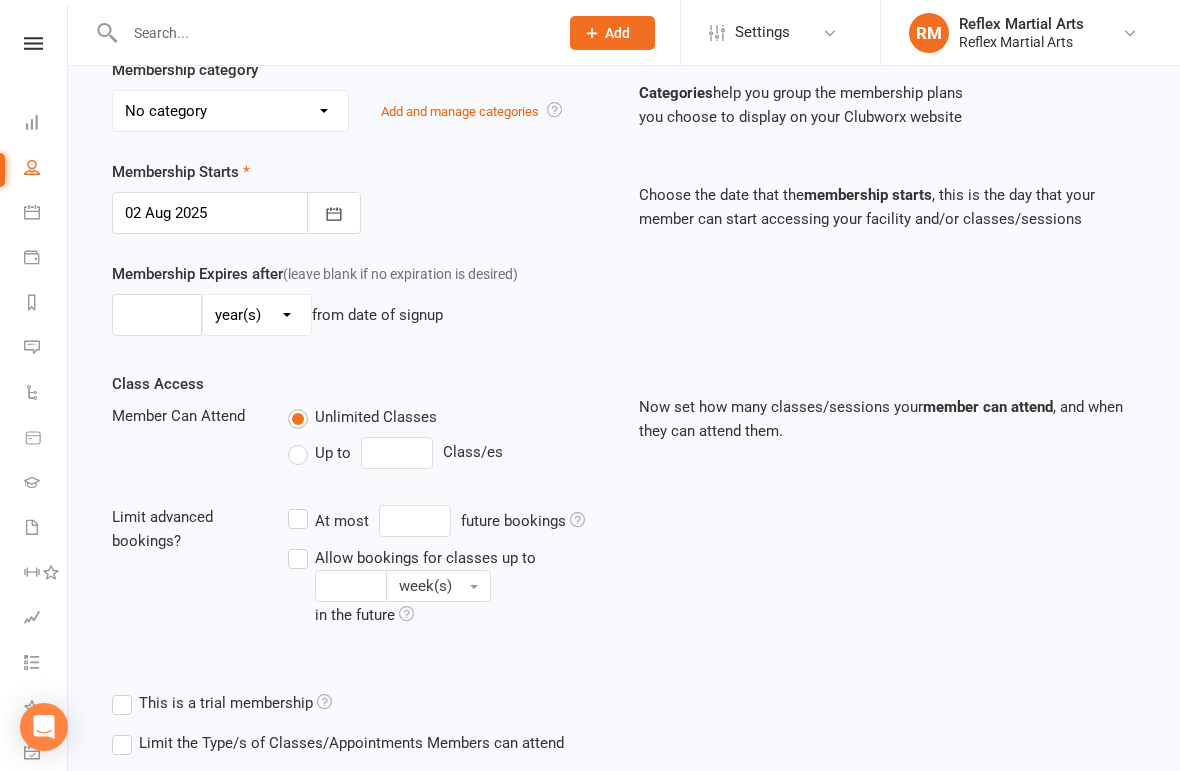 scroll, scrollTop: 0, scrollLeft: 0, axis: both 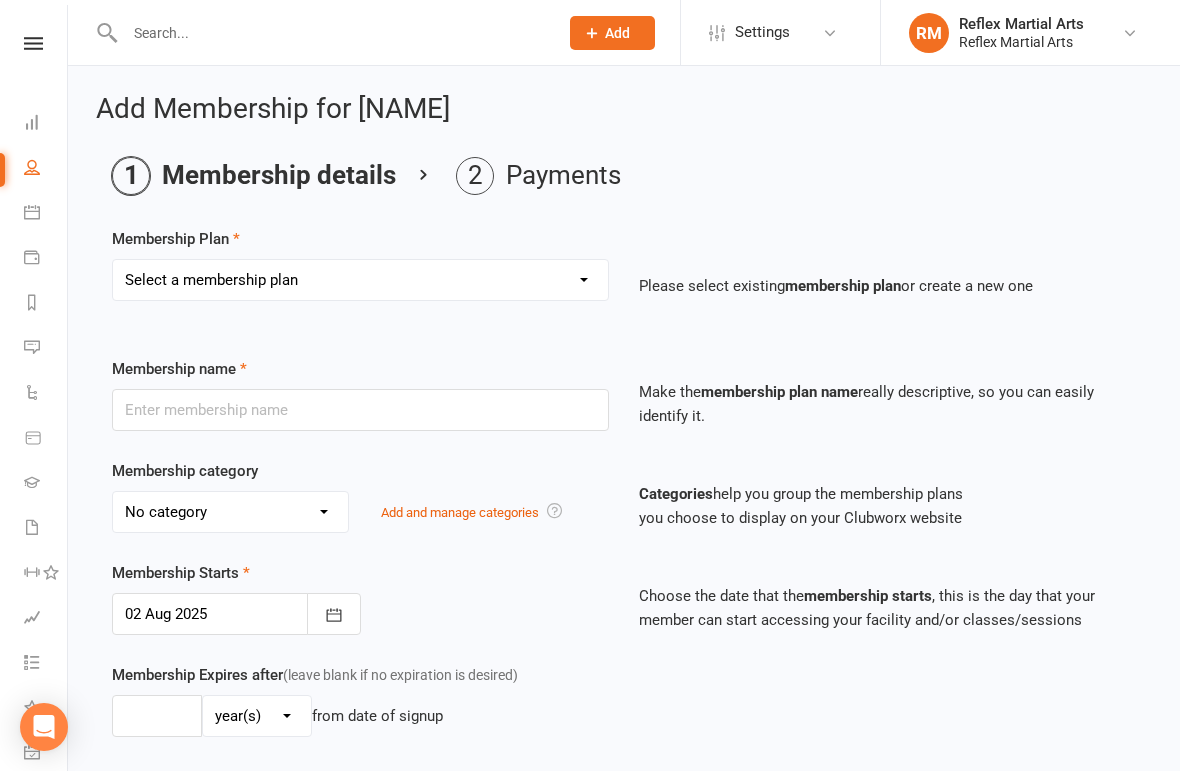 click on "Select a membership plan Create new Membership Plan Adults no contact plan $52 Adults plan $46.50 Student Plan $42.50 Teens/adults plan $42 Black belt Course 10 Lesson Pass $230 10 Lesson Student Pass $200 Kids / Teens One Style Term Membership $300 Kids/Teens Two Styles Unlimited membership $360 Teen Unlimited Term Membership $400 Intro Pass $50 Casual PT Session Casual visitor Teens Holiday Training Teen/Adult Unlimited Term membership $420 Kids / Teens One Style - $30 a week Kids / Teens - Two Styles - $36 a week Kids / Teens Unlimited - $40 a week" at bounding box center [360, 280] 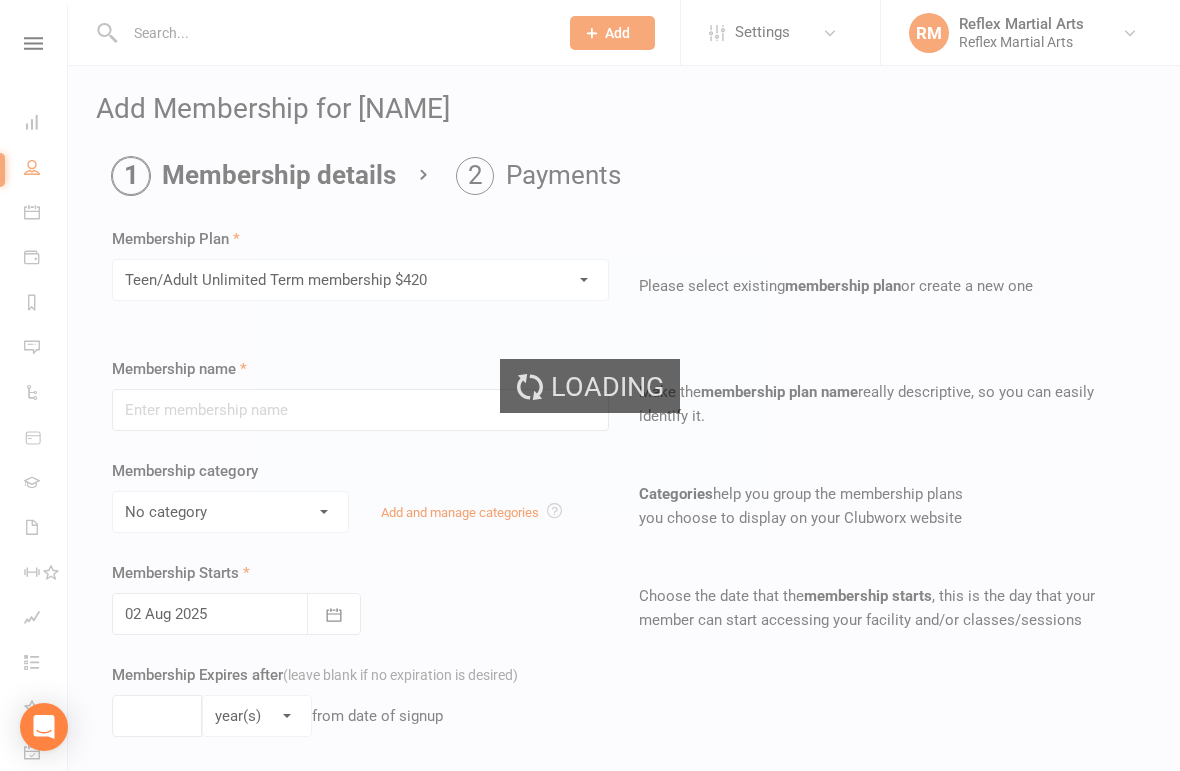 type on "Teen/Adult Unlimited Term membership $420" 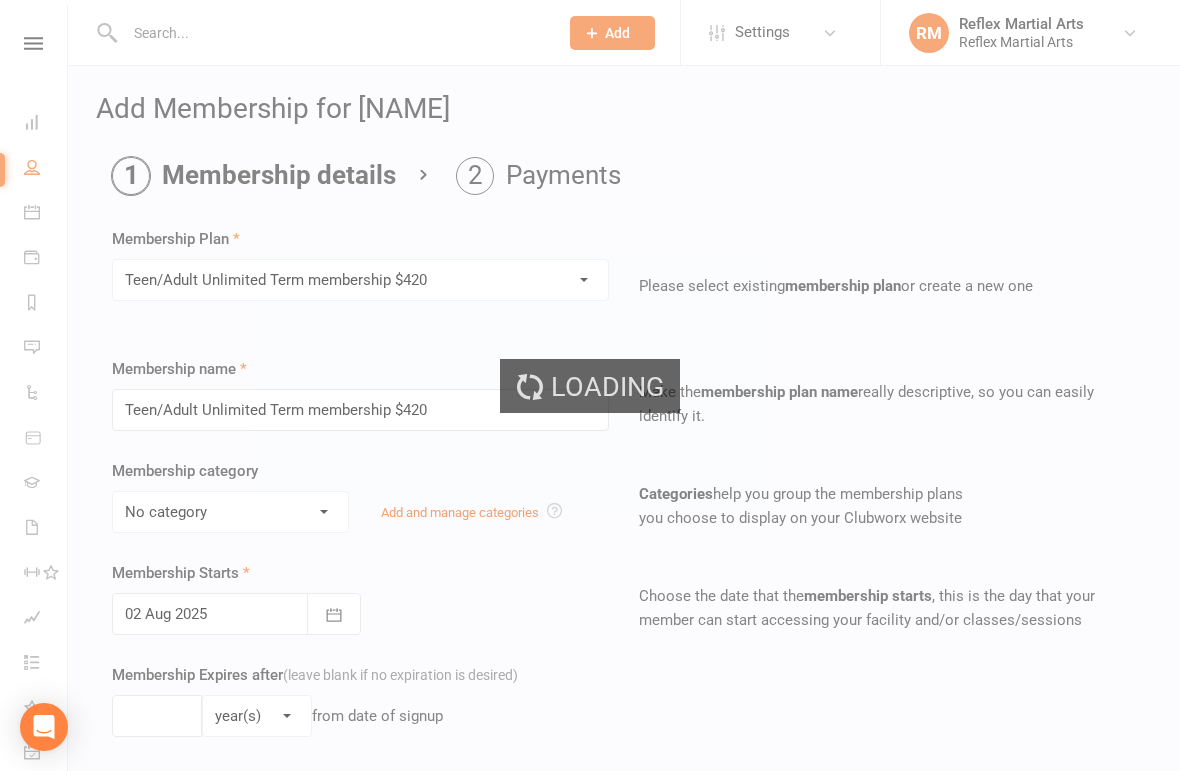 type on "10" 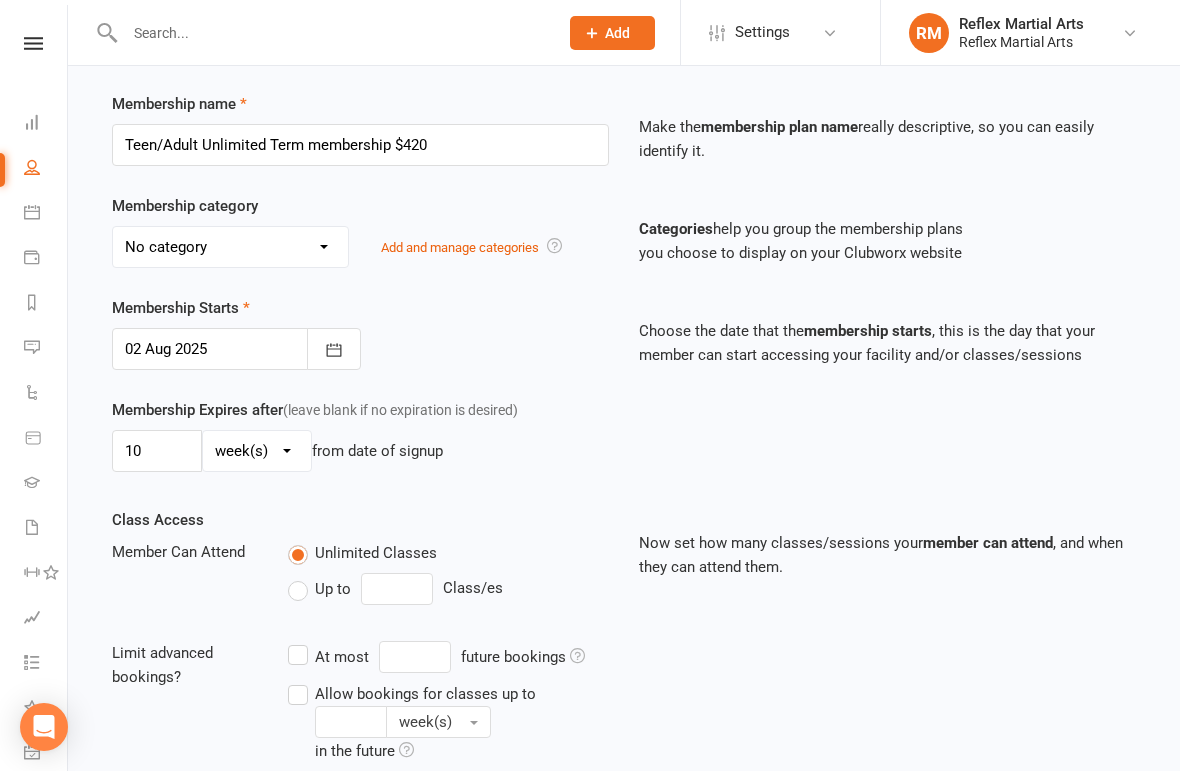 scroll, scrollTop: 265, scrollLeft: 0, axis: vertical 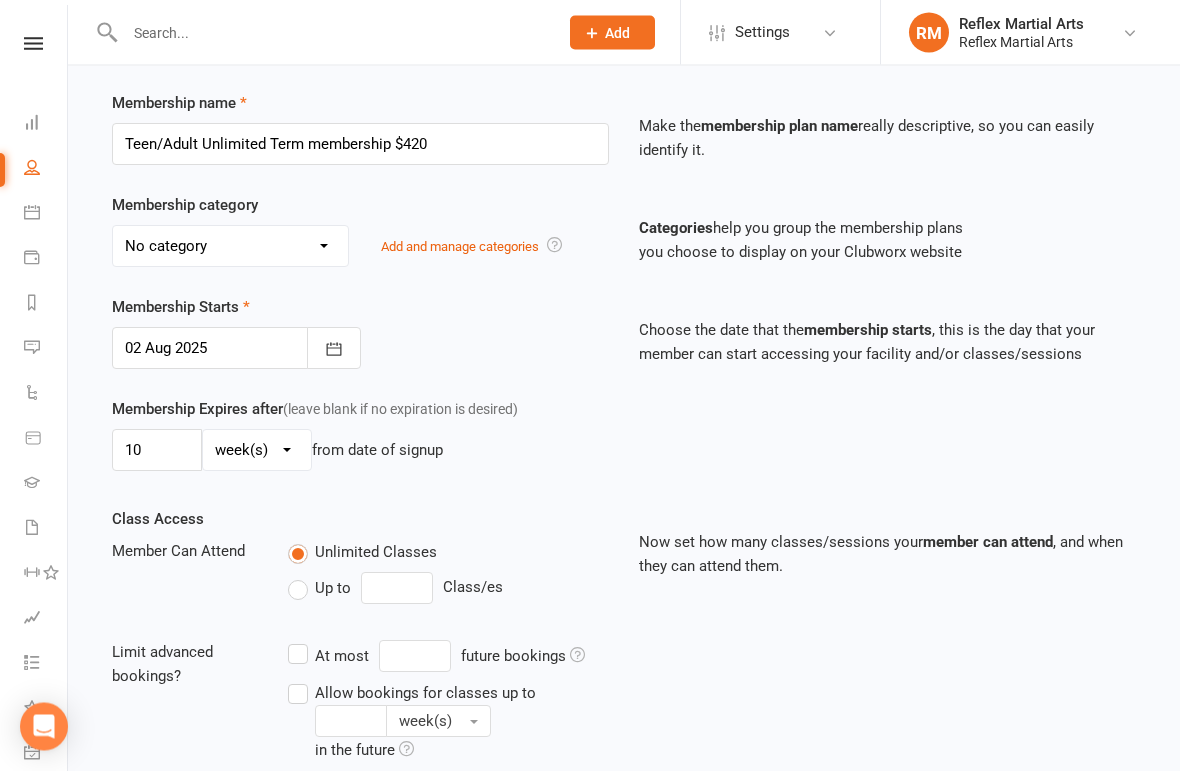 click 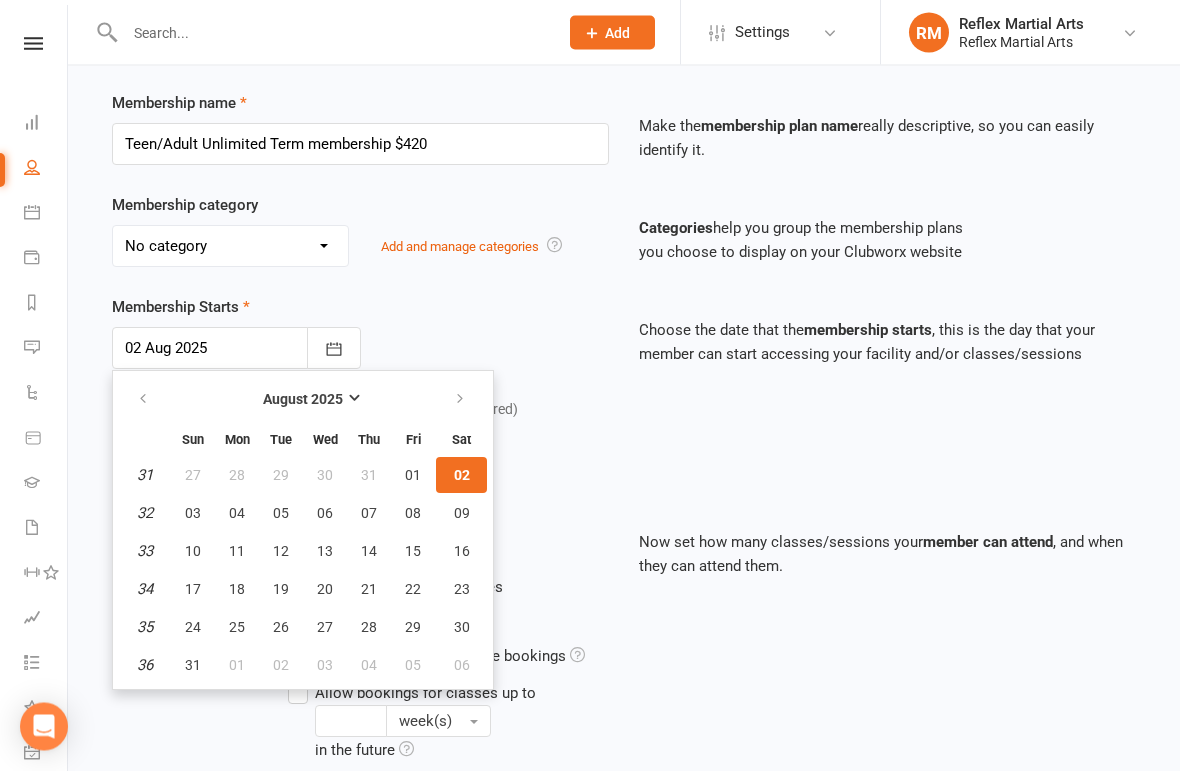 scroll, scrollTop: 266, scrollLeft: 0, axis: vertical 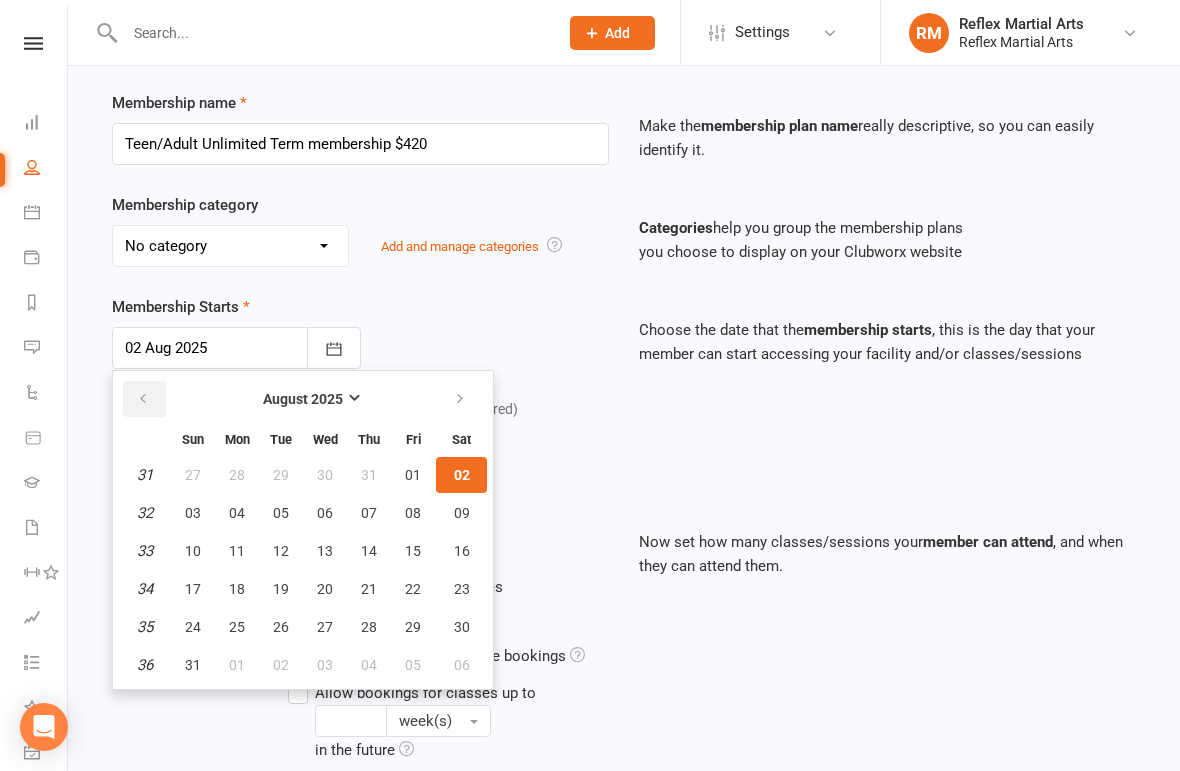click at bounding box center (144, 399) 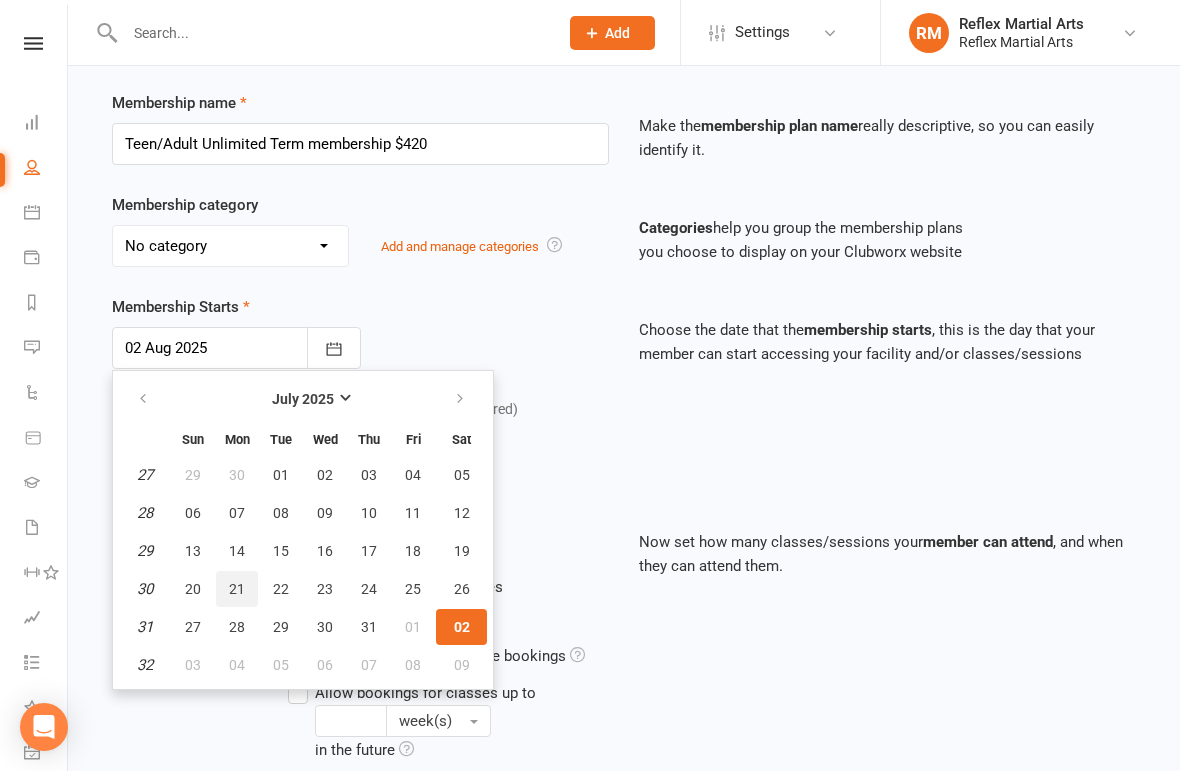 click on "21" at bounding box center [237, 589] 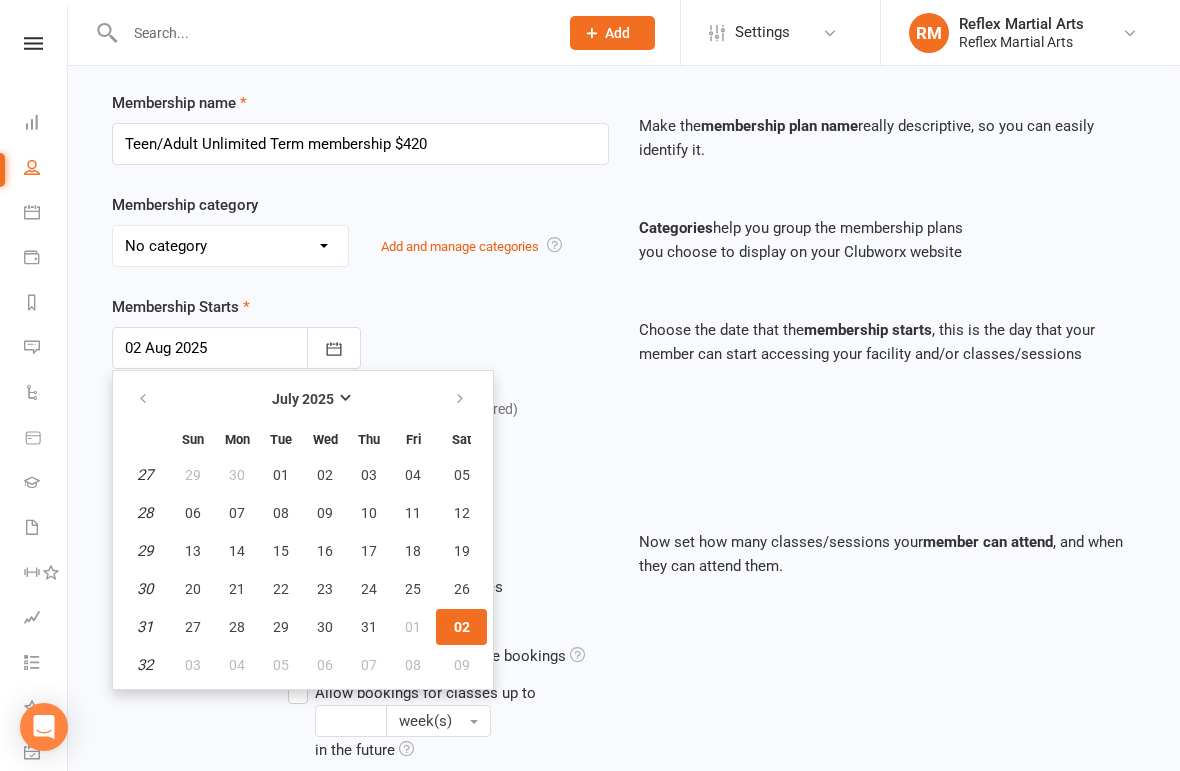 type on "21 Jul 2025" 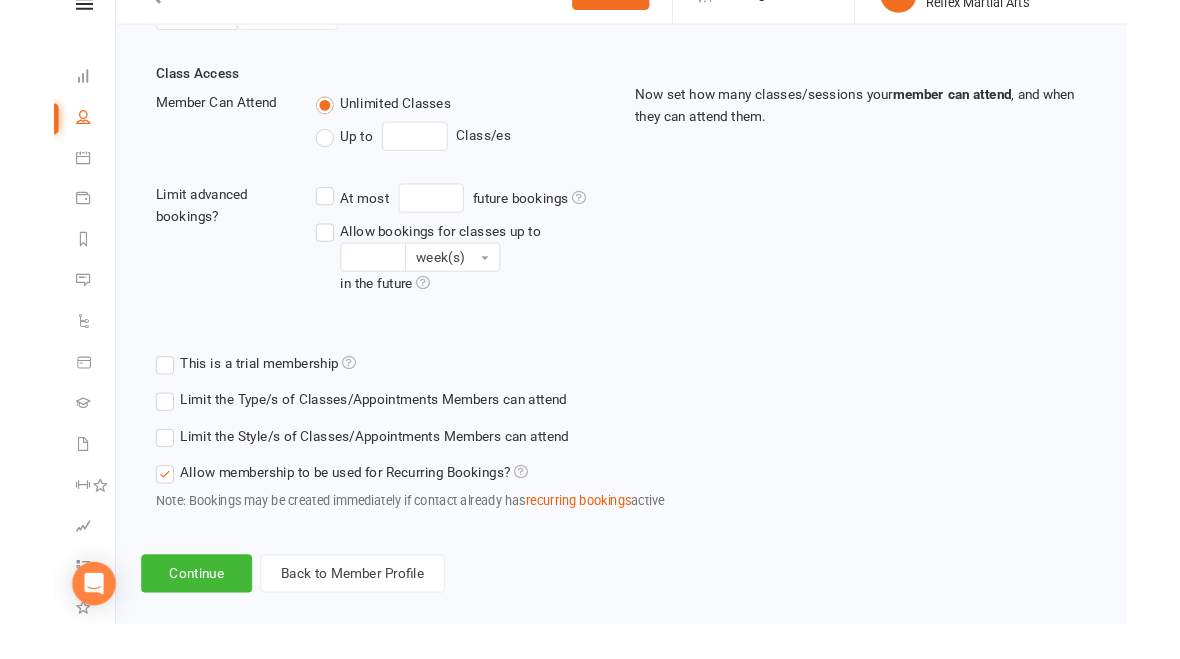 scroll, scrollTop: 733, scrollLeft: 0, axis: vertical 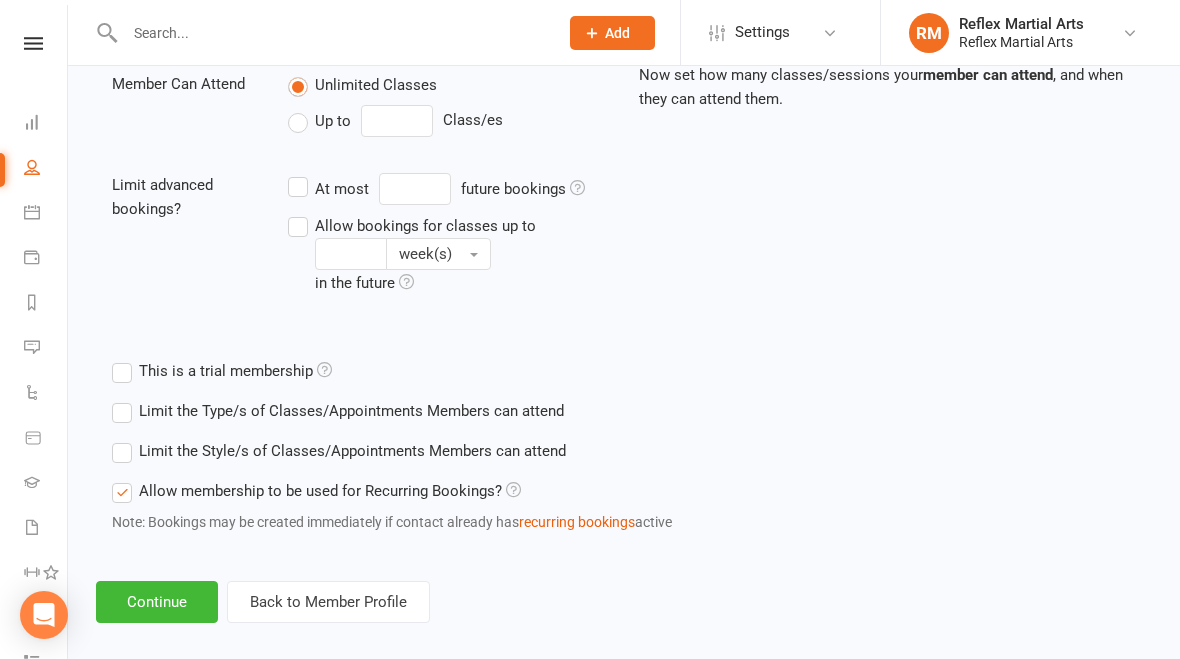 click on "Continue" at bounding box center (157, 602) 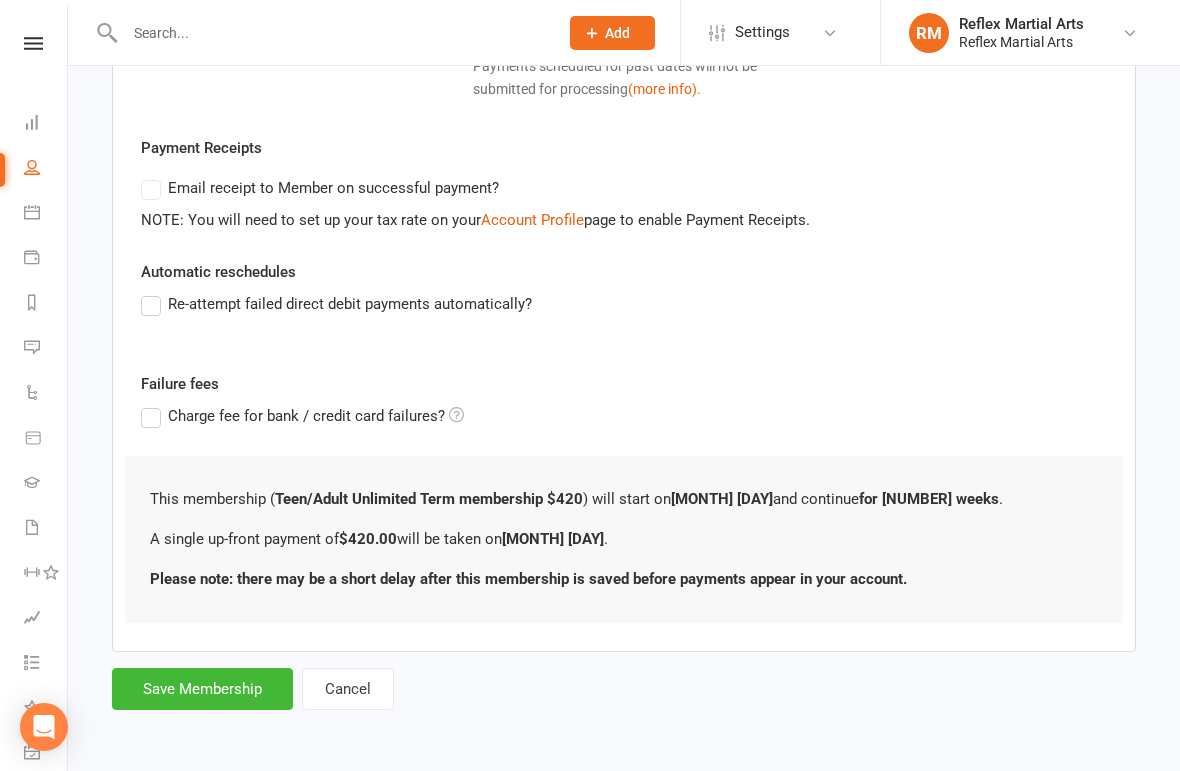 scroll, scrollTop: 393, scrollLeft: 0, axis: vertical 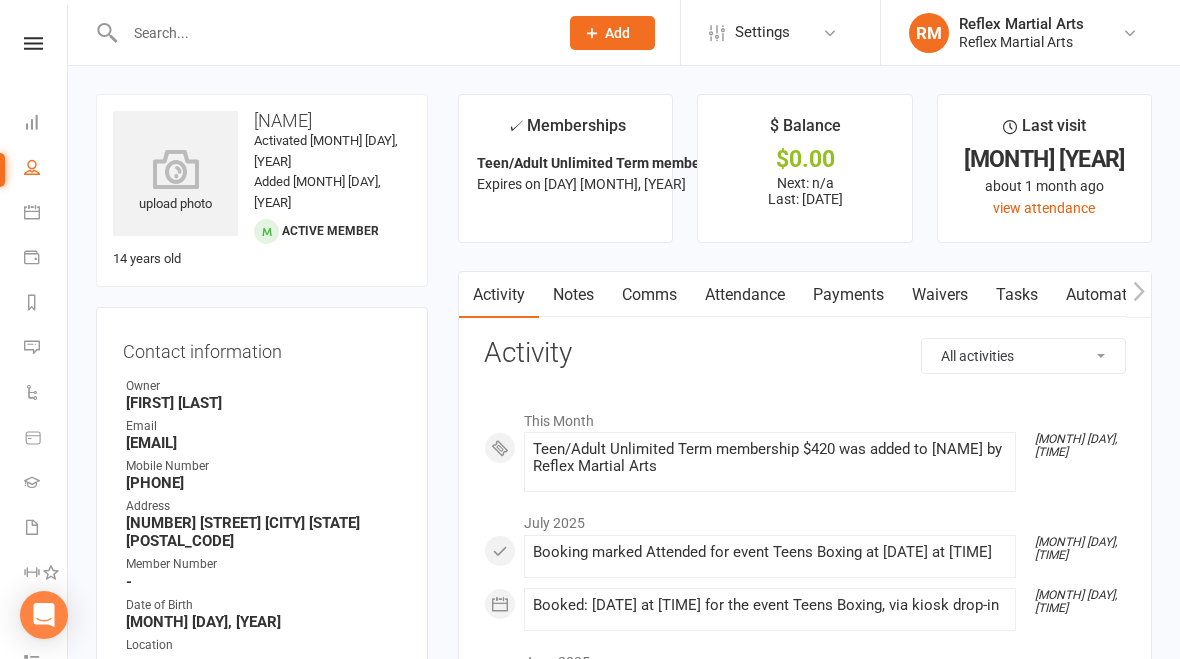 click on "Notes" at bounding box center [573, 295] 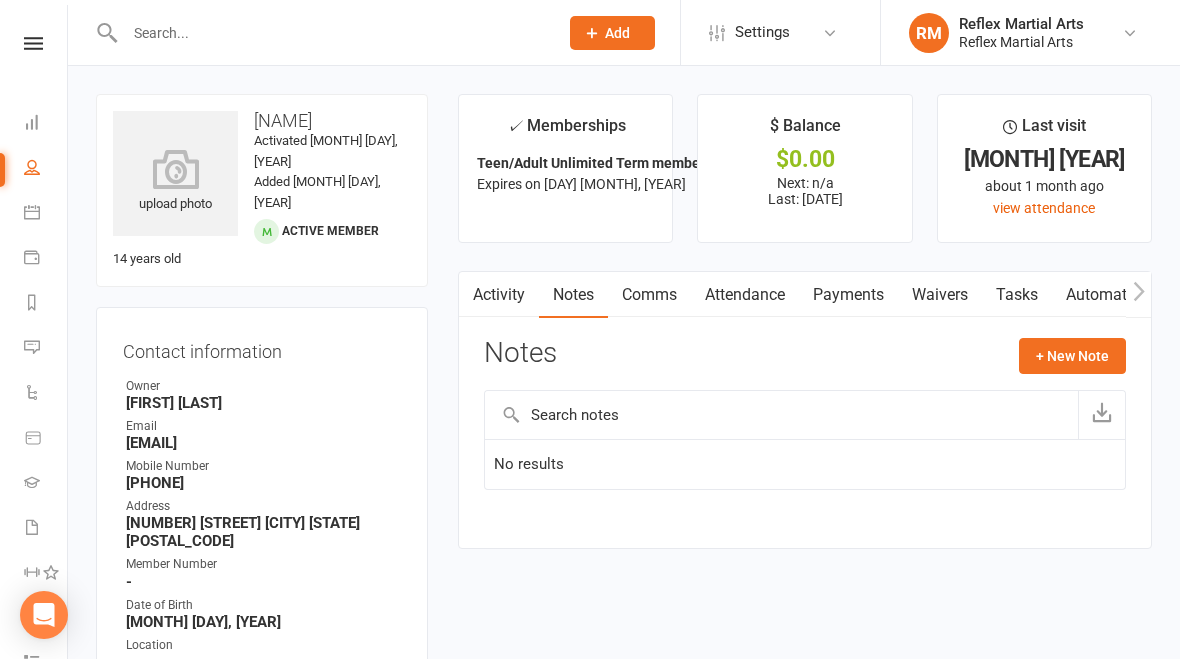 click on "+ New Note" at bounding box center (1072, 356) 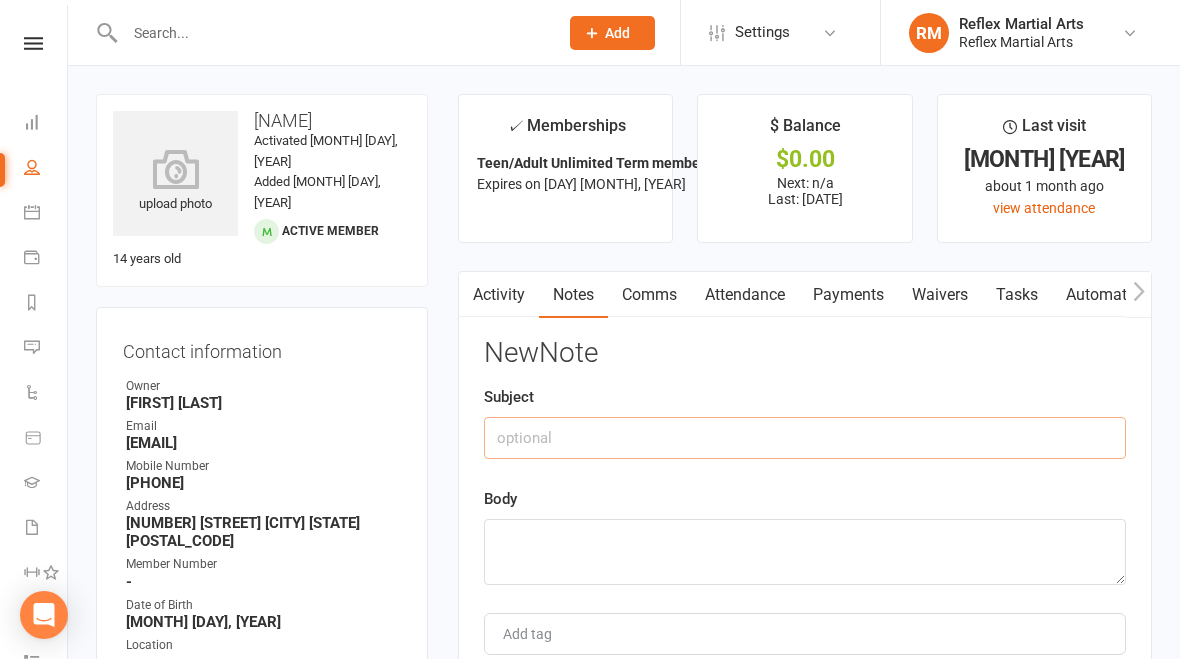 click at bounding box center (805, 438) 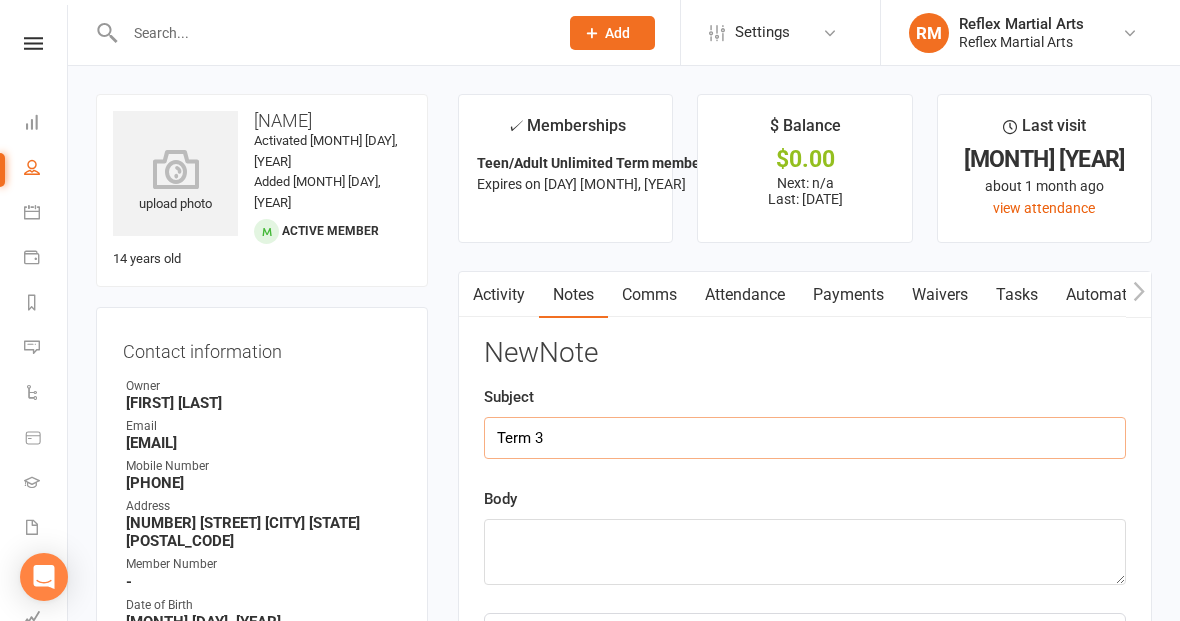 type on "Term 3" 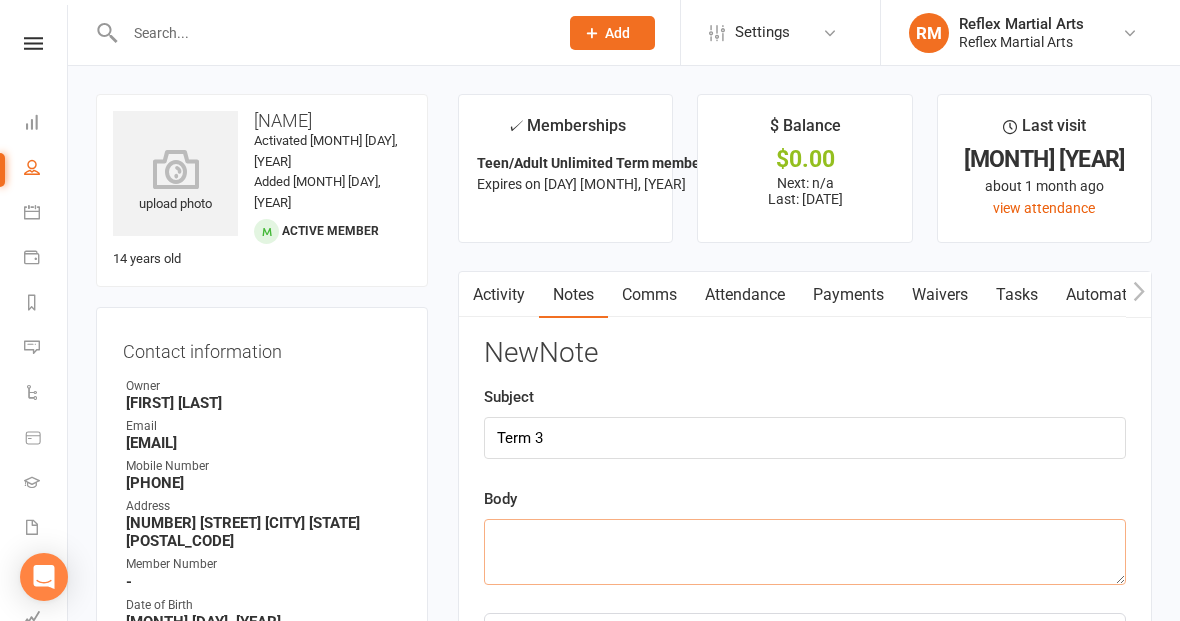 click at bounding box center (805, 552) 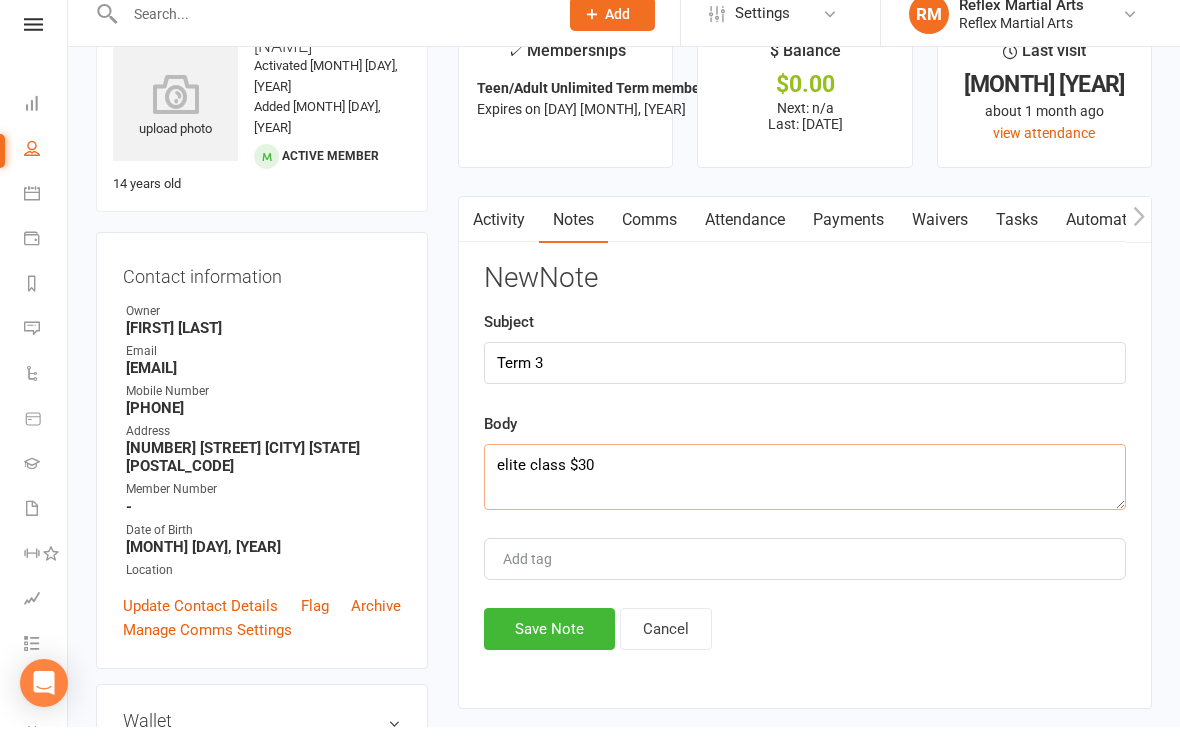 scroll, scrollTop: 65, scrollLeft: 0, axis: vertical 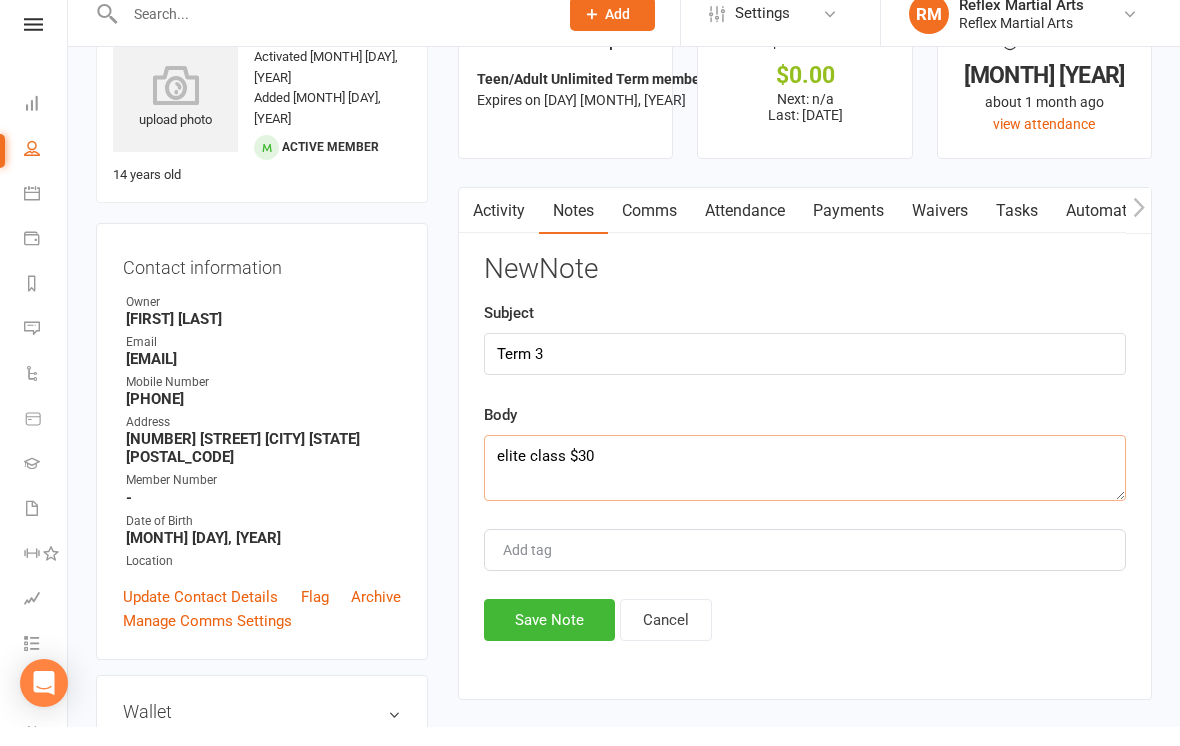 type on "elite class $30" 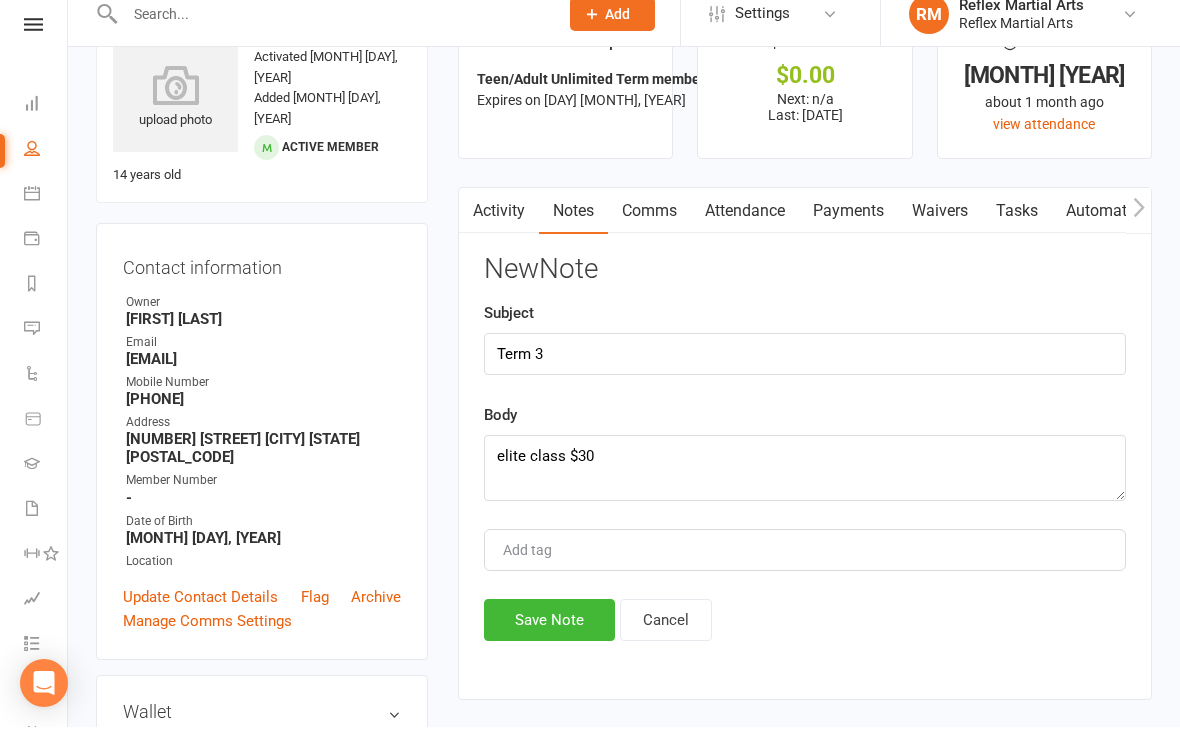 click on "Save Note" at bounding box center [549, 639] 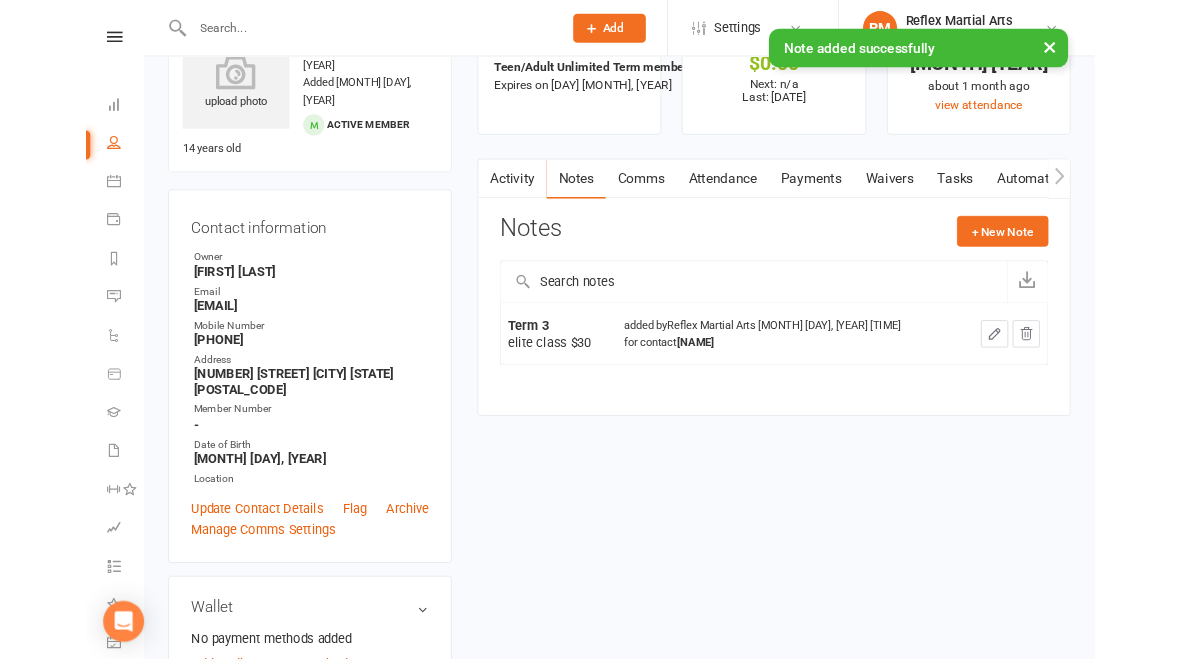 scroll, scrollTop: 0, scrollLeft: 0, axis: both 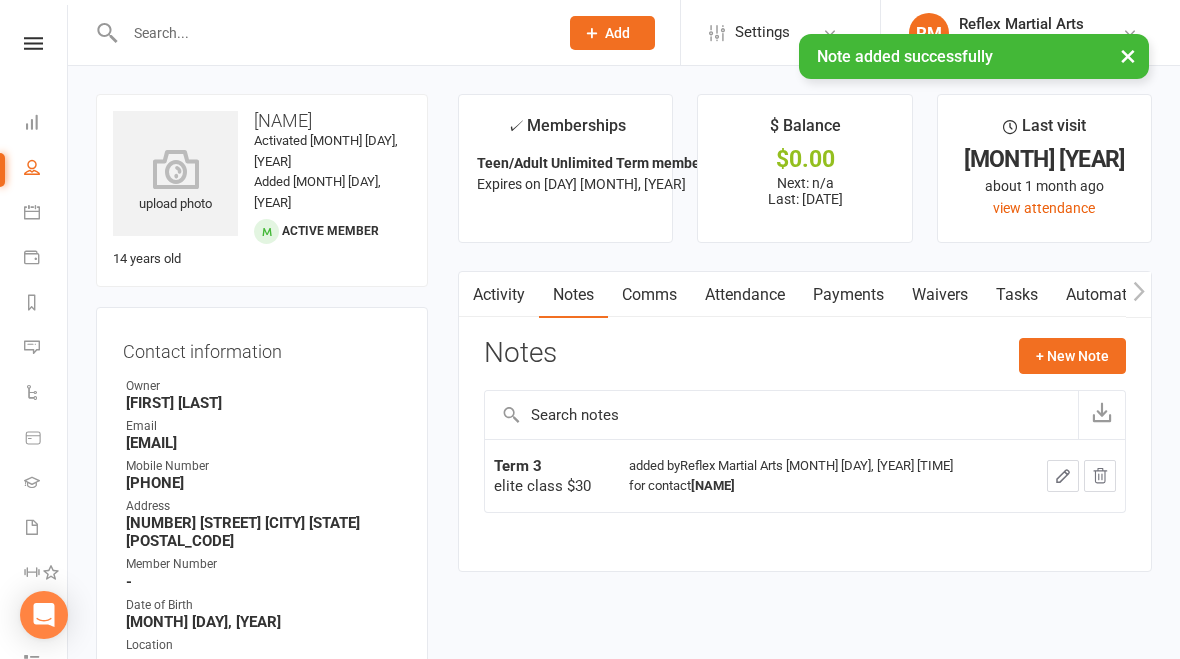 click on "× Note added successfully" at bounding box center [577, 34] 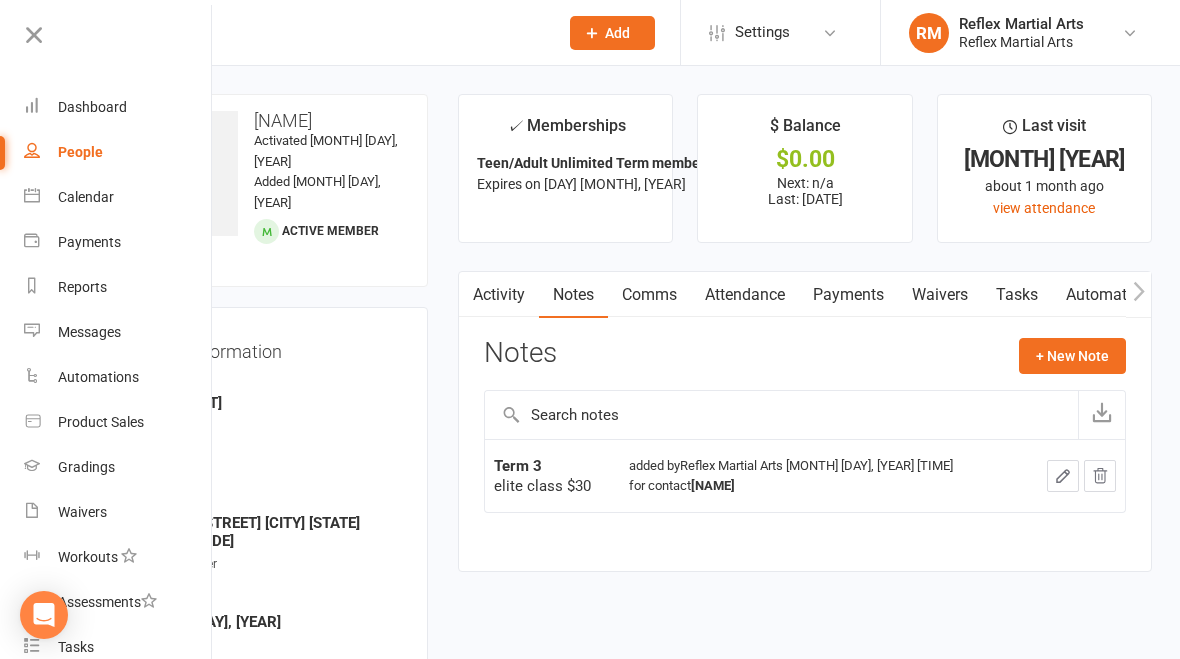 click on "Dashboard" at bounding box center [92, 107] 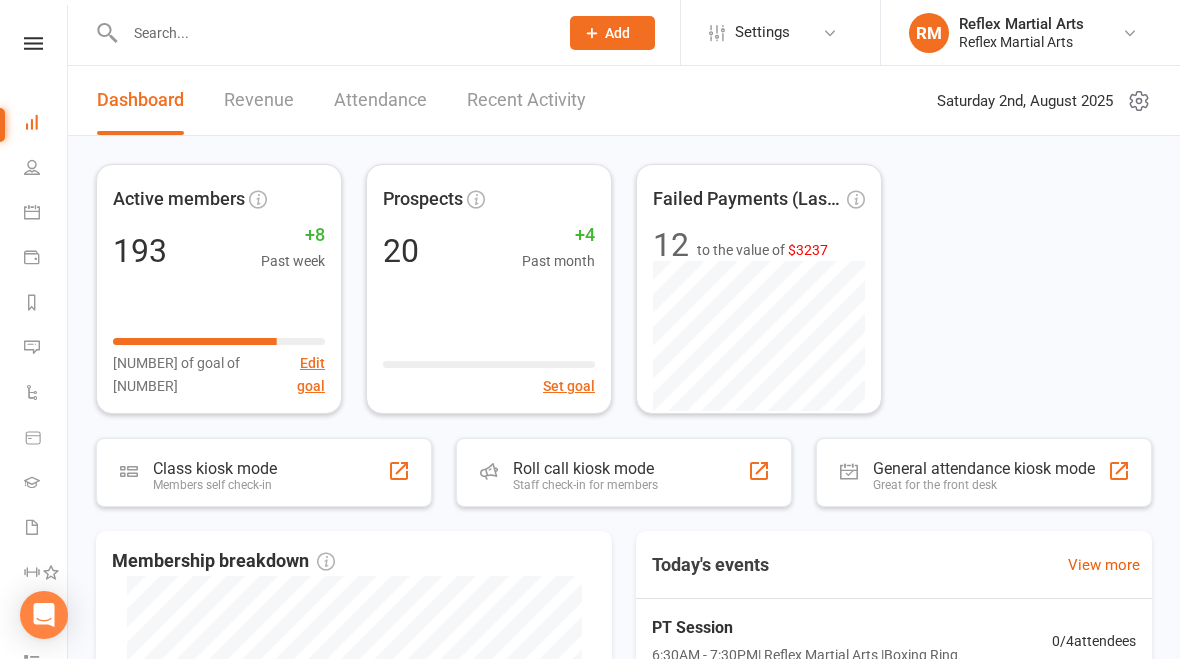 click on "Class kiosk mode" at bounding box center (215, 468) 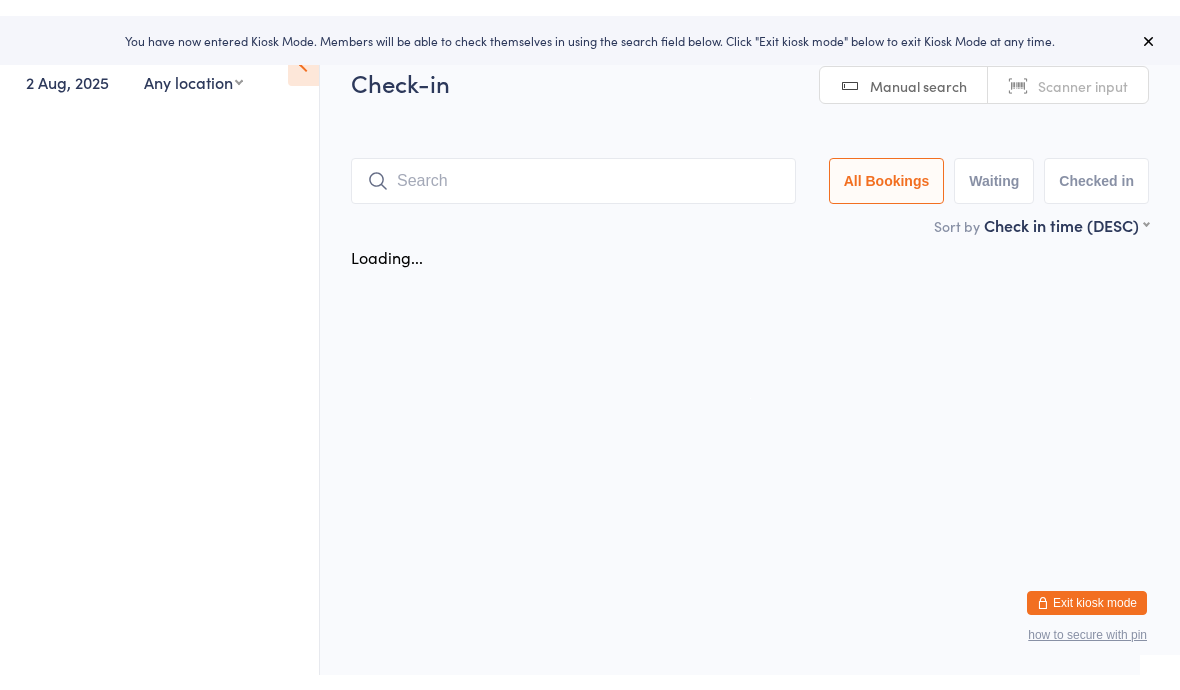scroll, scrollTop: 0, scrollLeft: 0, axis: both 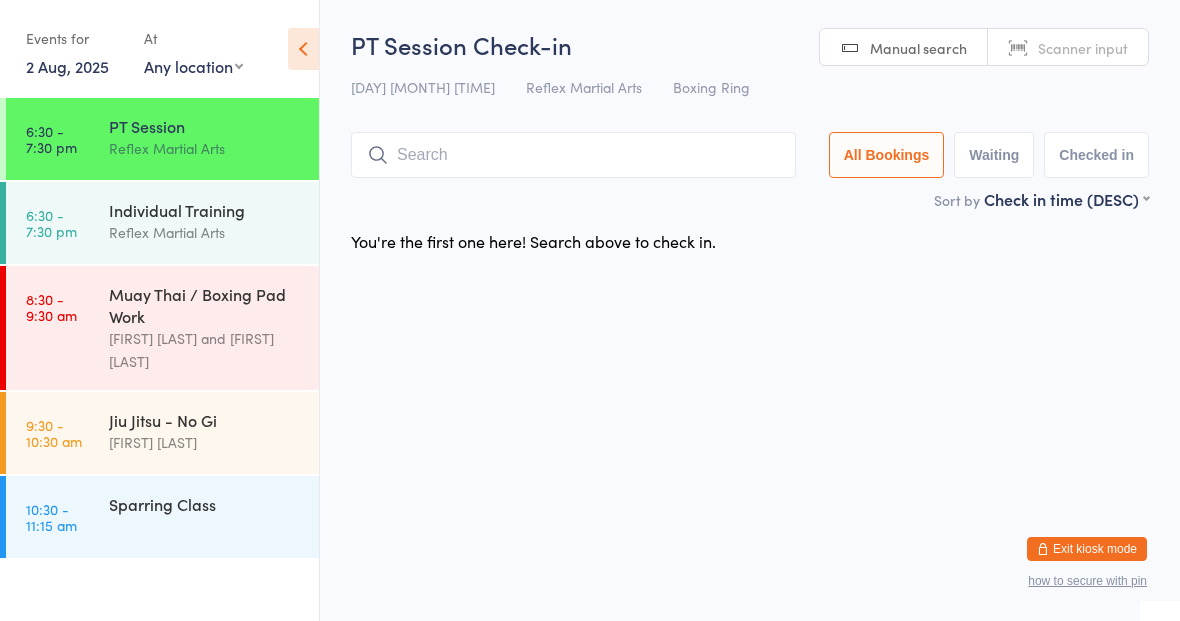 click on "Muay Thai / Boxing Pad Work" at bounding box center [205, 305] 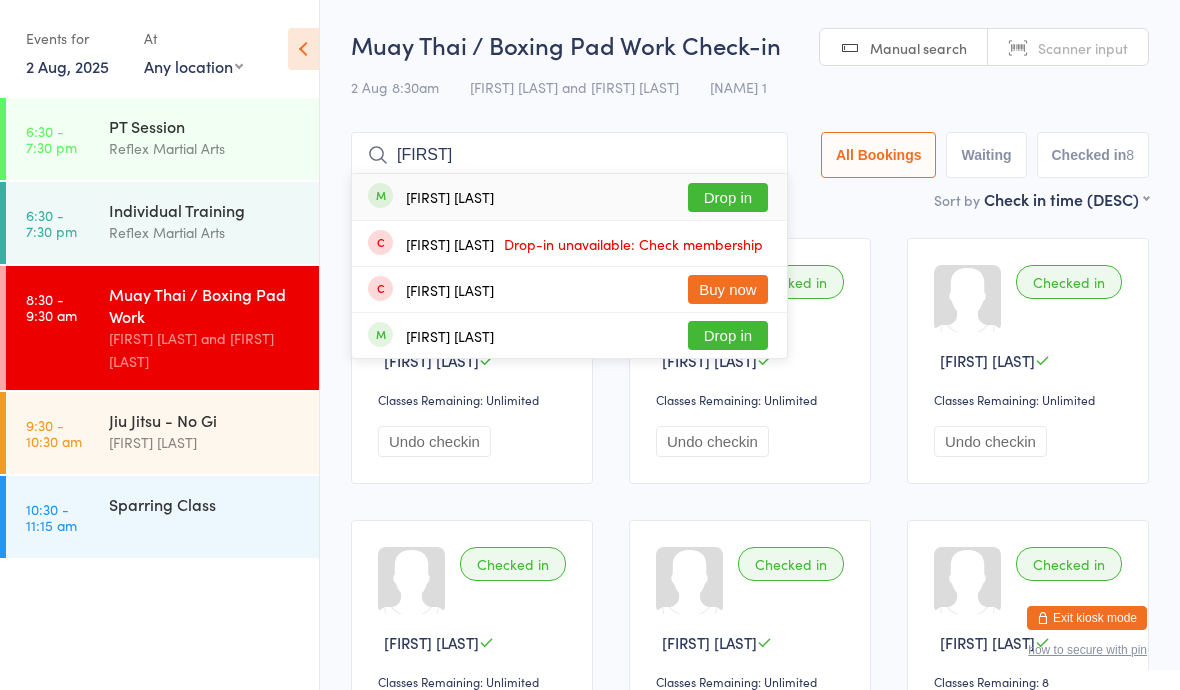 type on "Caden" 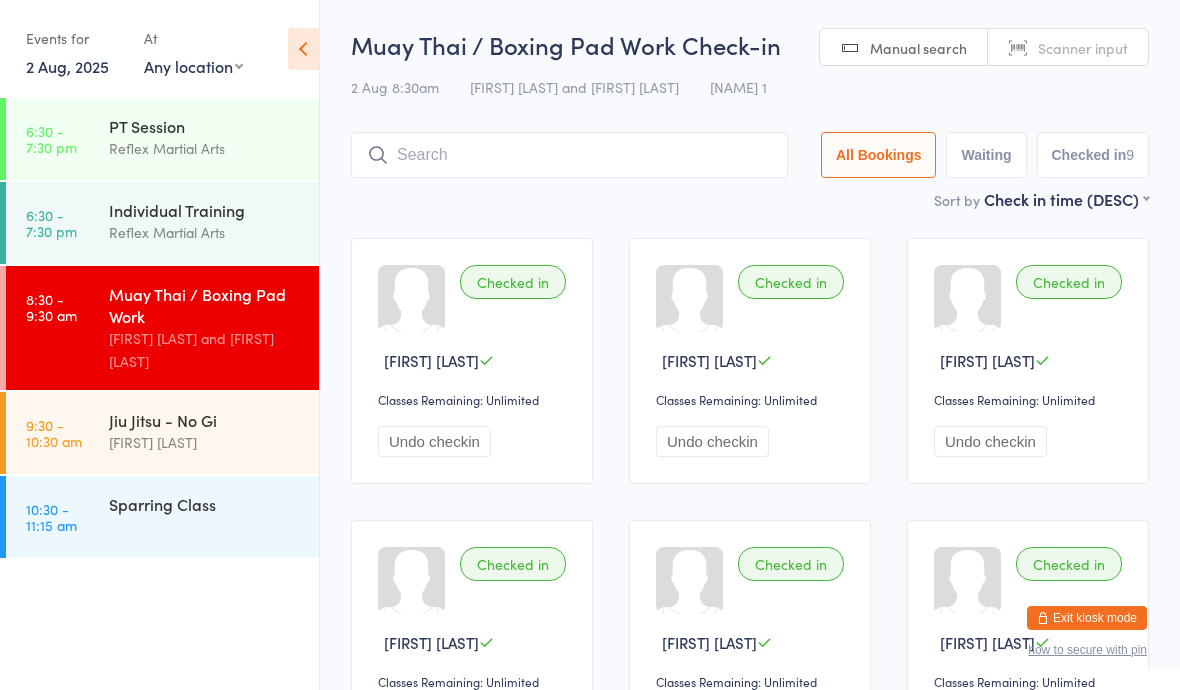 click on "Jiu Jitsu - No Gi Dominic Lavalle" at bounding box center [214, 431] 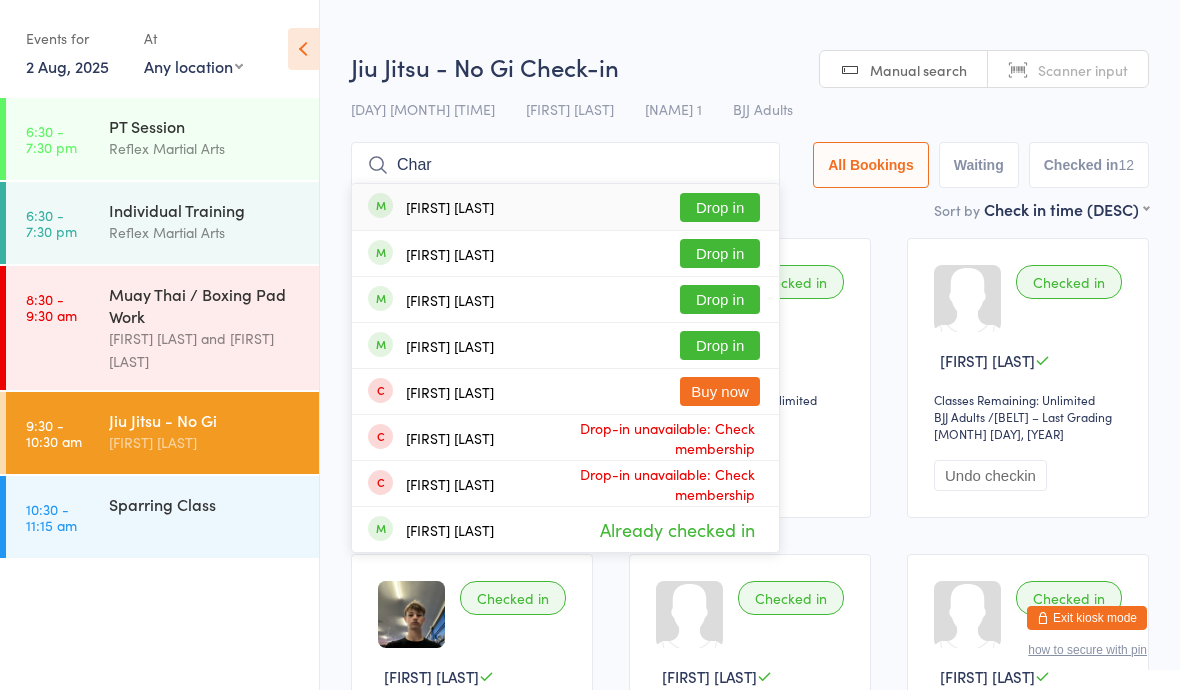 type on "Char" 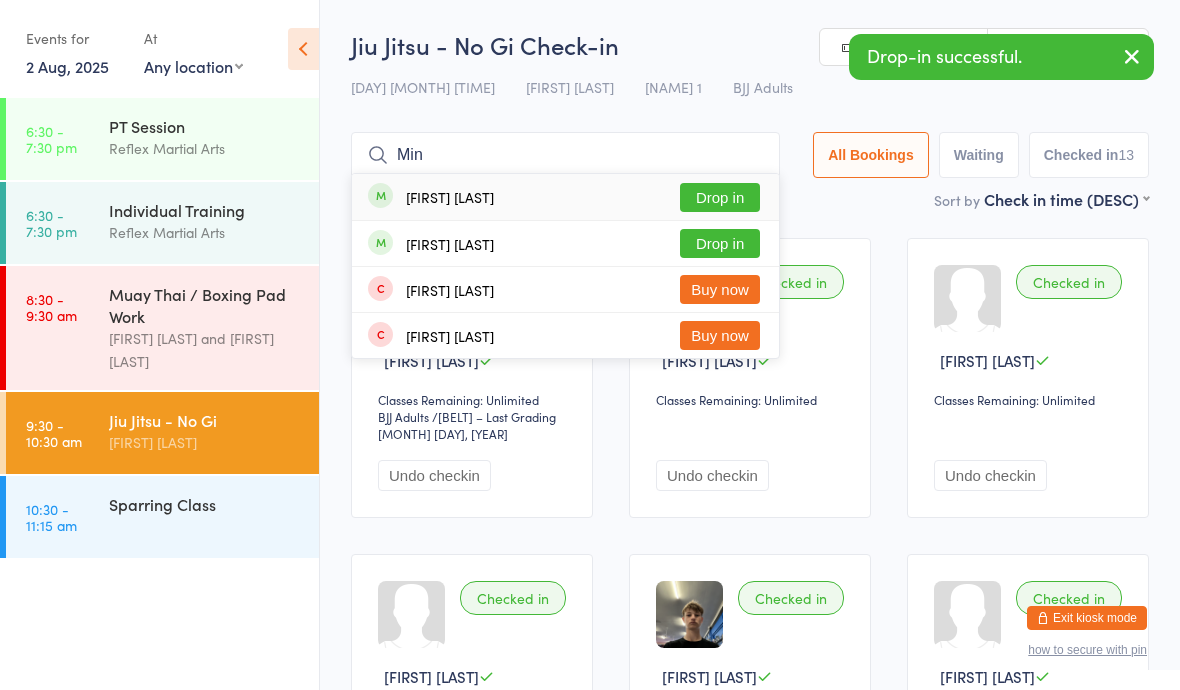 type on "Min" 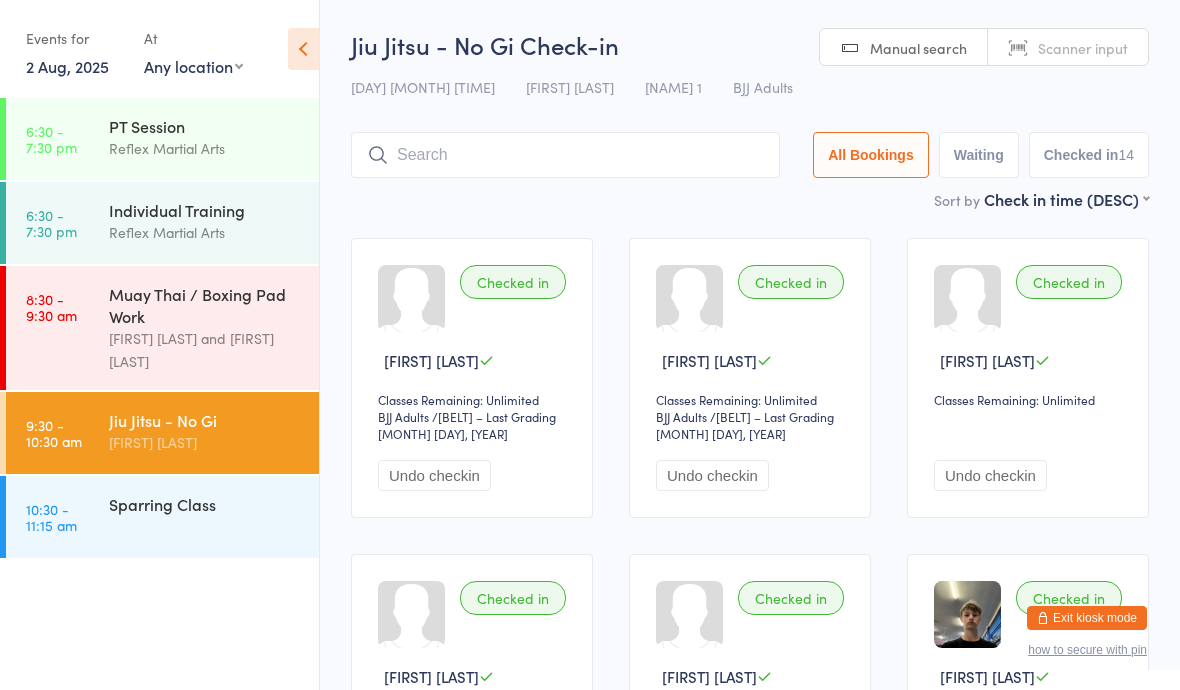 click on "Sparring Class" at bounding box center [214, 504] 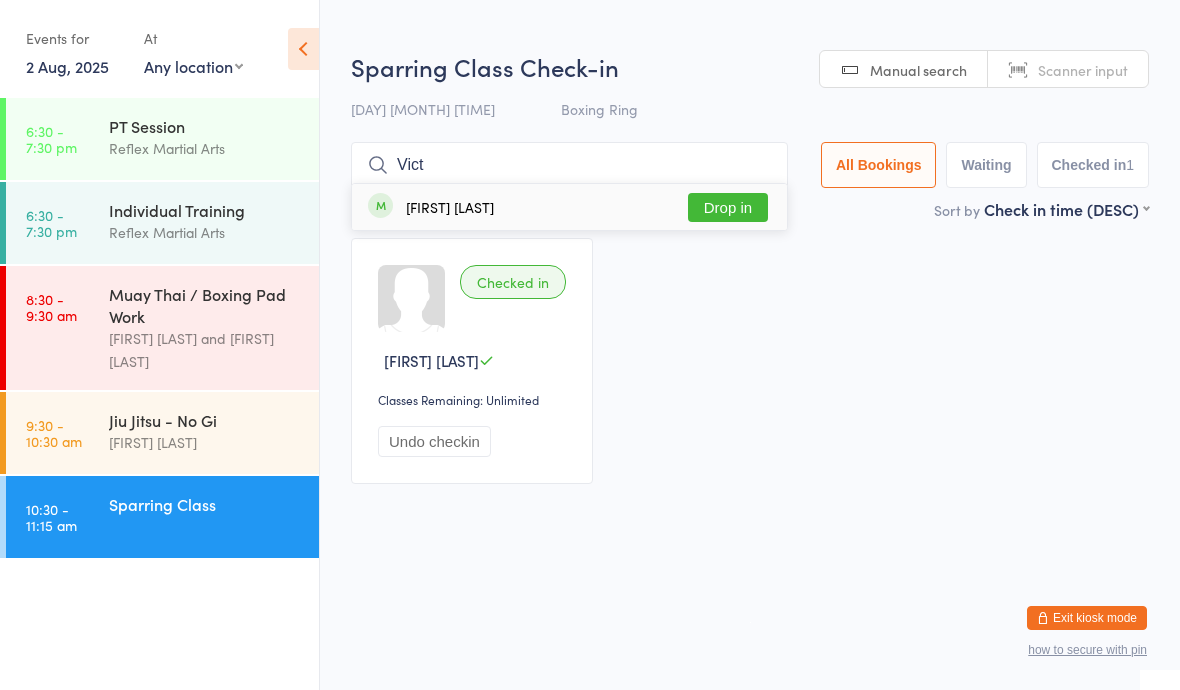 type on "Vict" 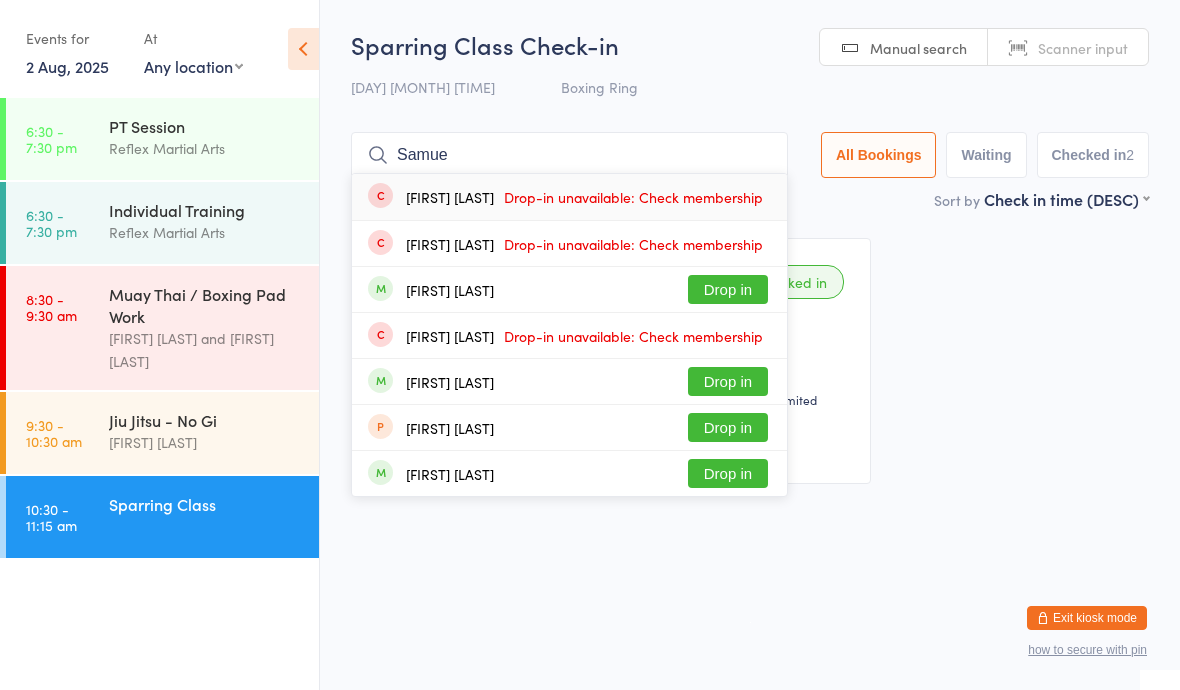 type on "Samue" 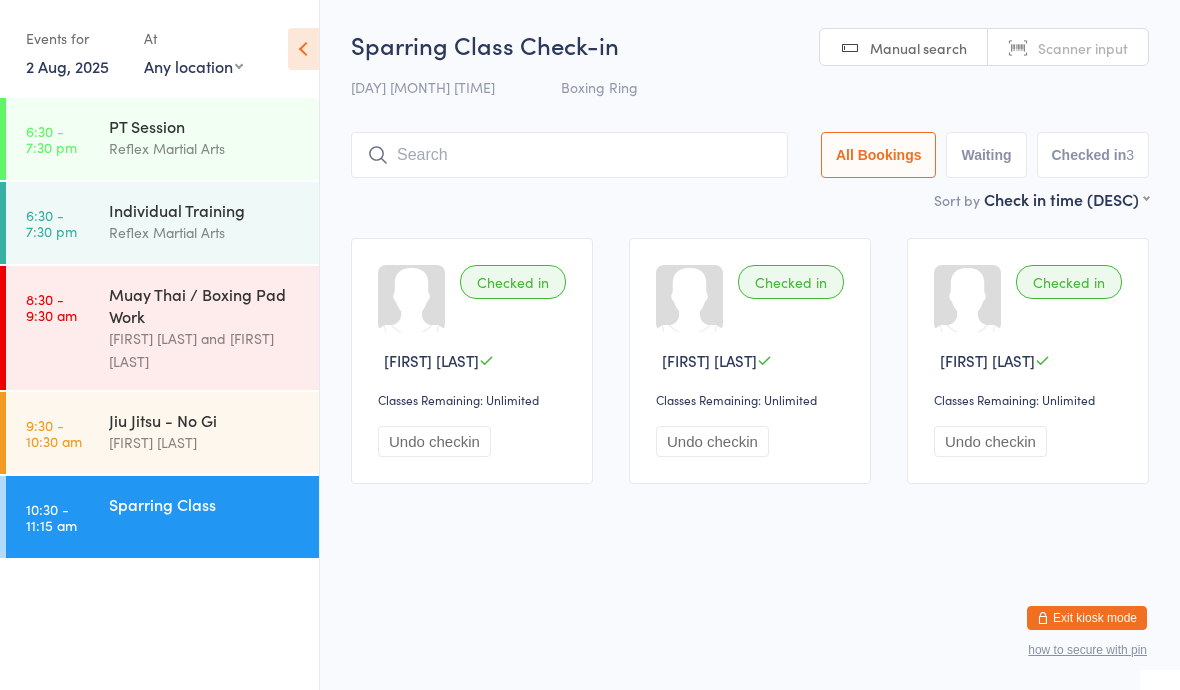 click on "Exit kiosk mode" at bounding box center (1087, 618) 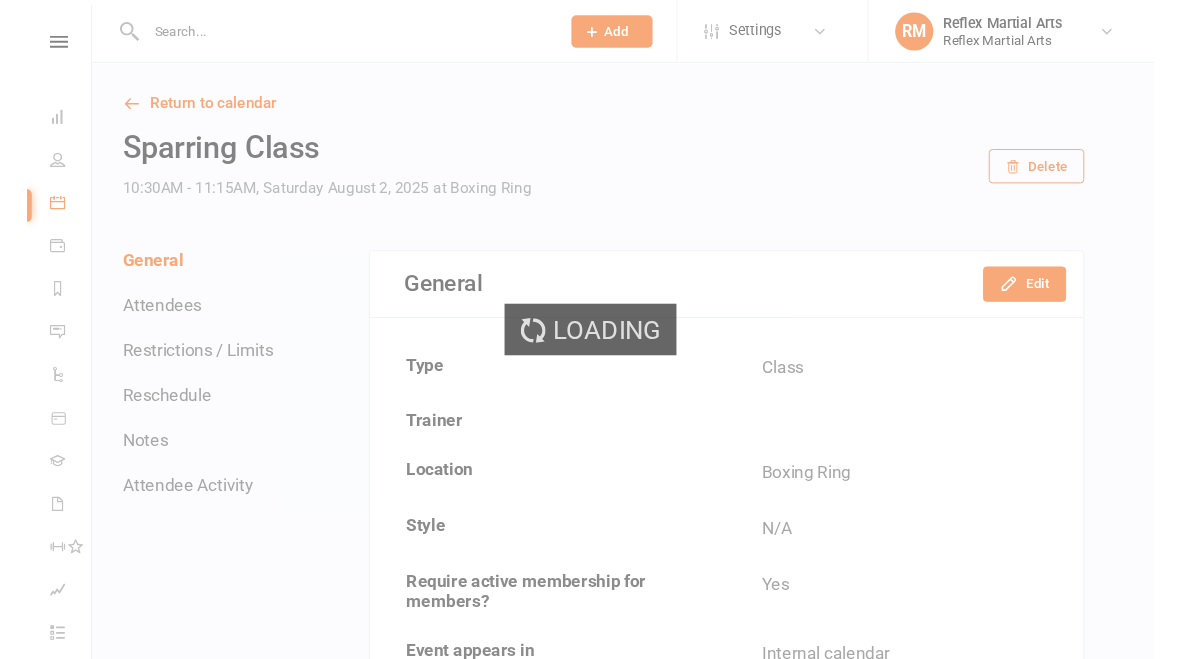 scroll, scrollTop: 0, scrollLeft: 0, axis: both 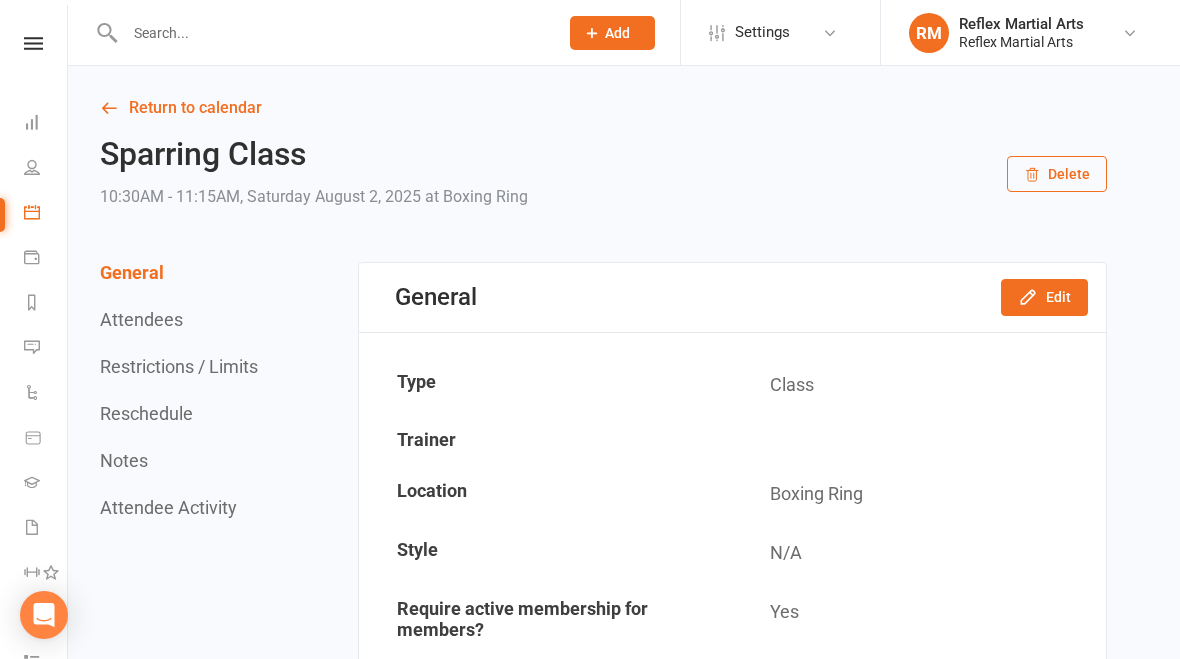 click at bounding box center [331, 33] 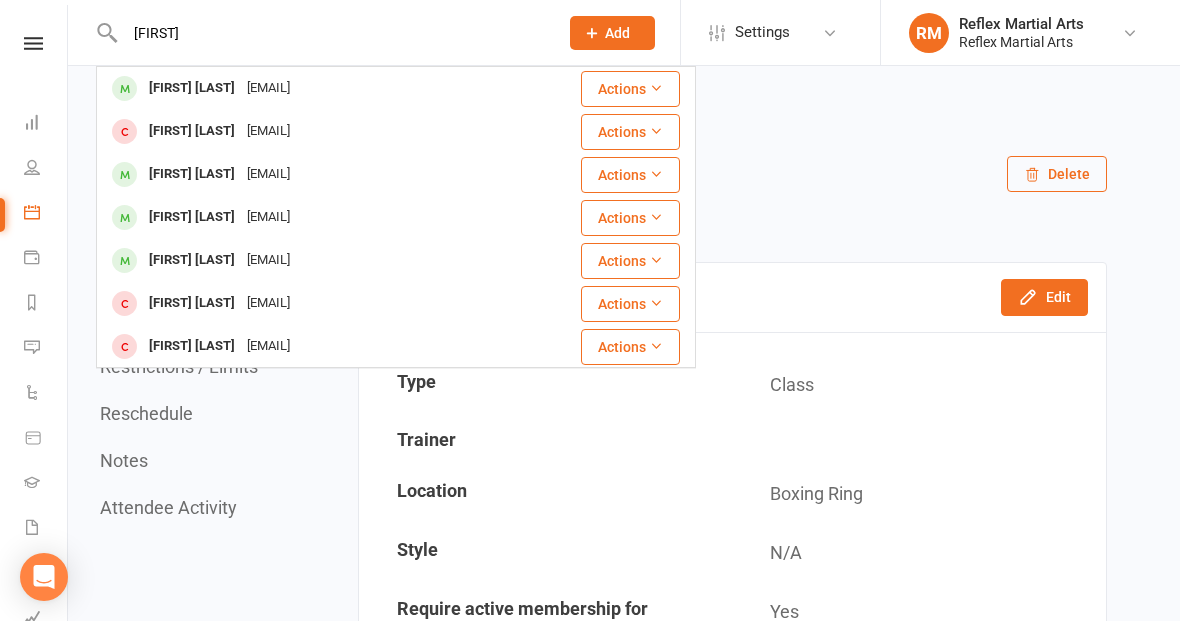 type on "[FIRST]" 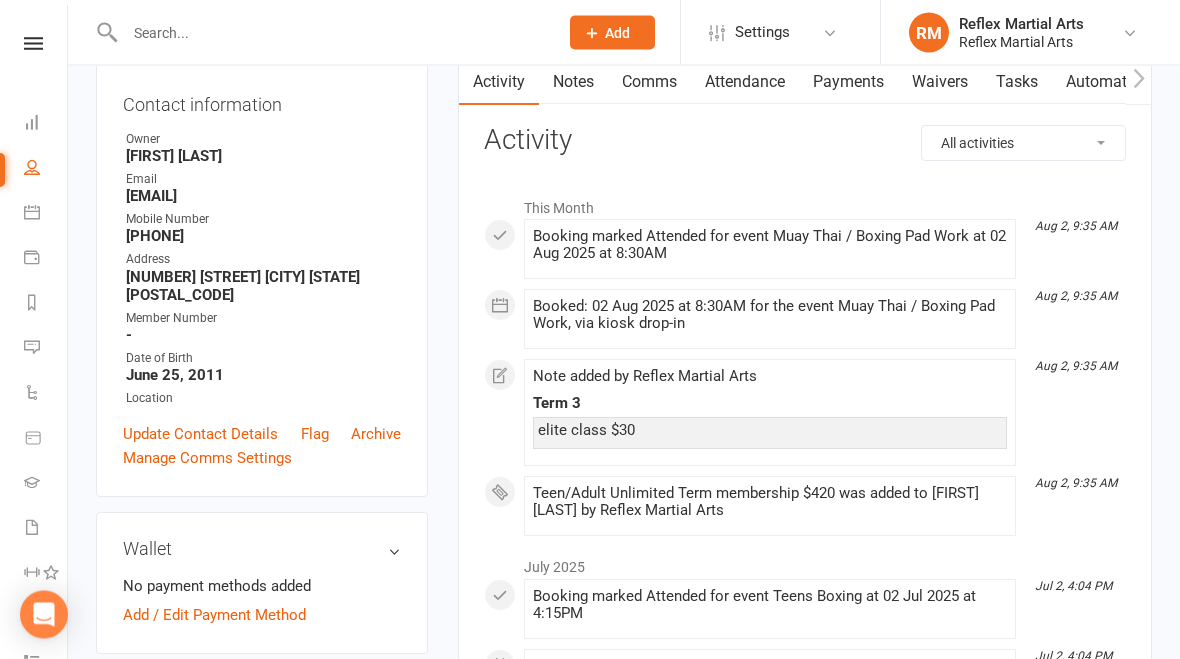 scroll, scrollTop: 0, scrollLeft: 0, axis: both 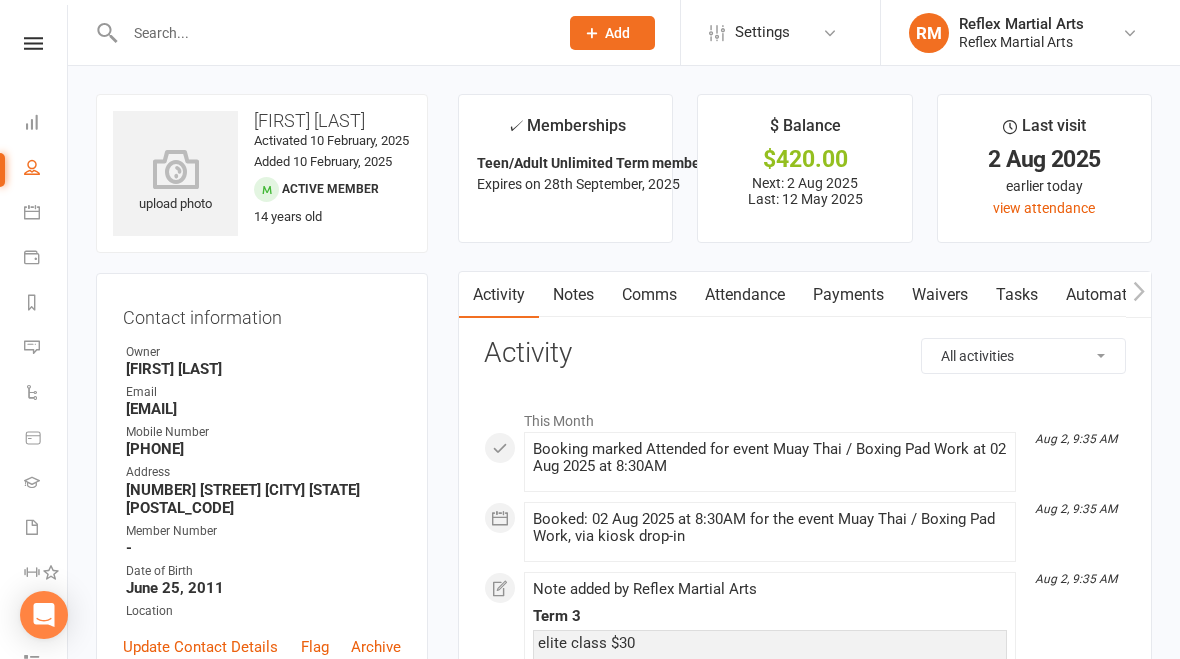 click on "Payments" at bounding box center (848, 295) 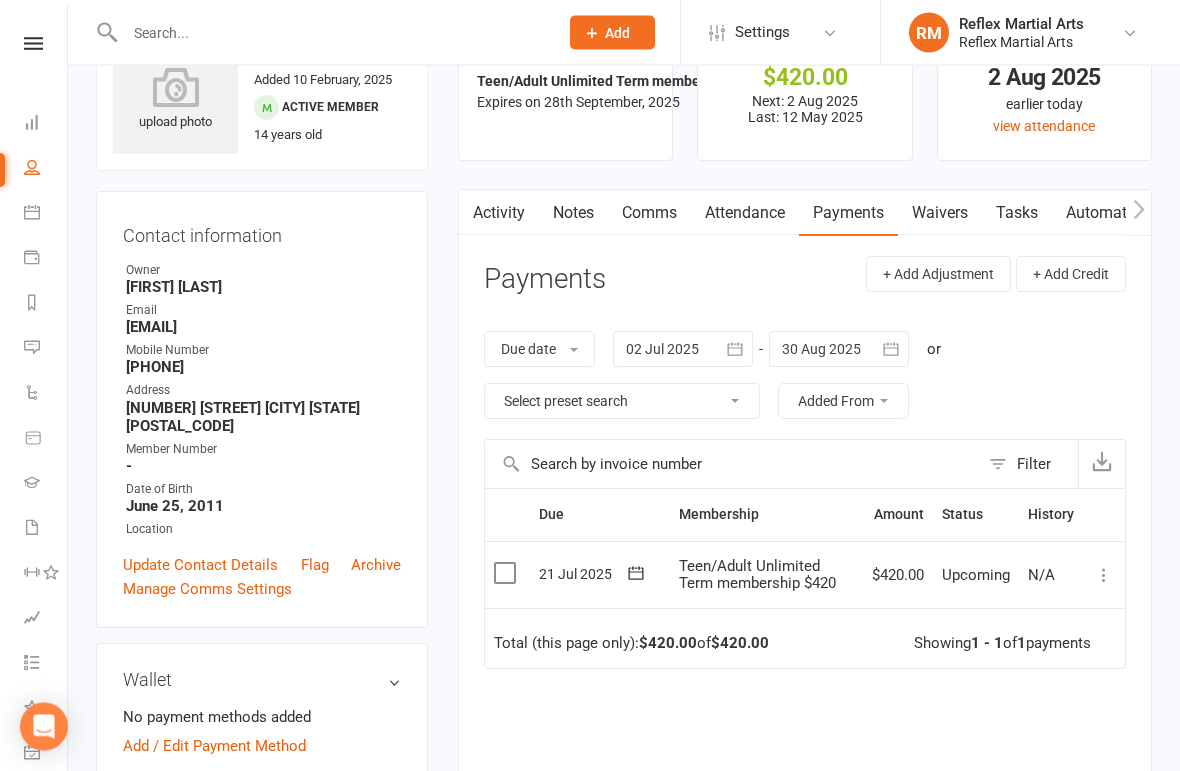 scroll, scrollTop: 96, scrollLeft: 0, axis: vertical 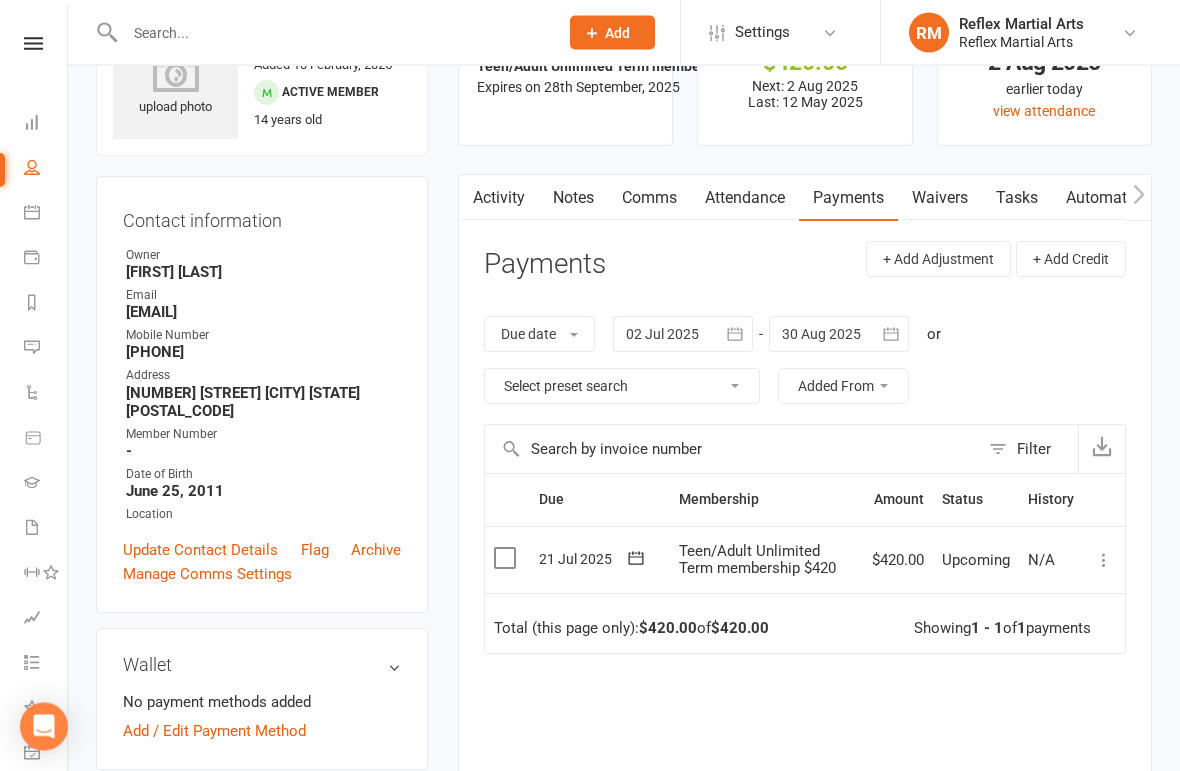 click at bounding box center [1104, 561] 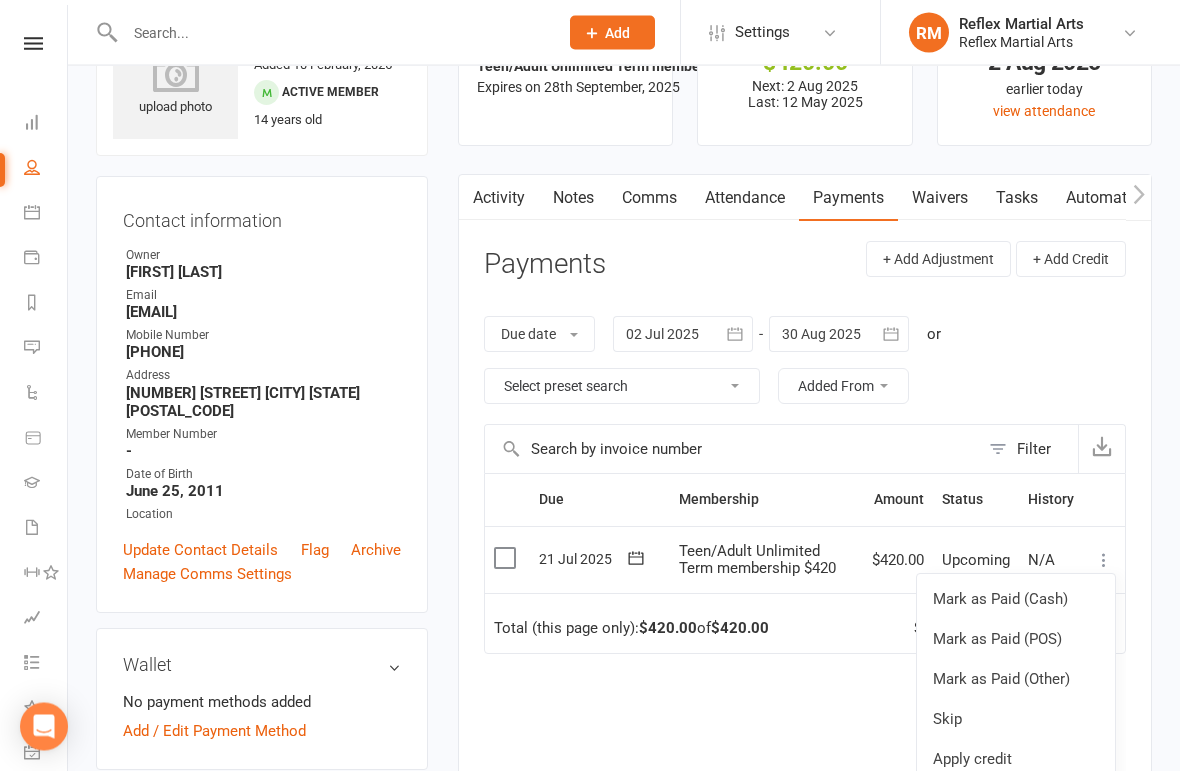 scroll, scrollTop: 97, scrollLeft: 0, axis: vertical 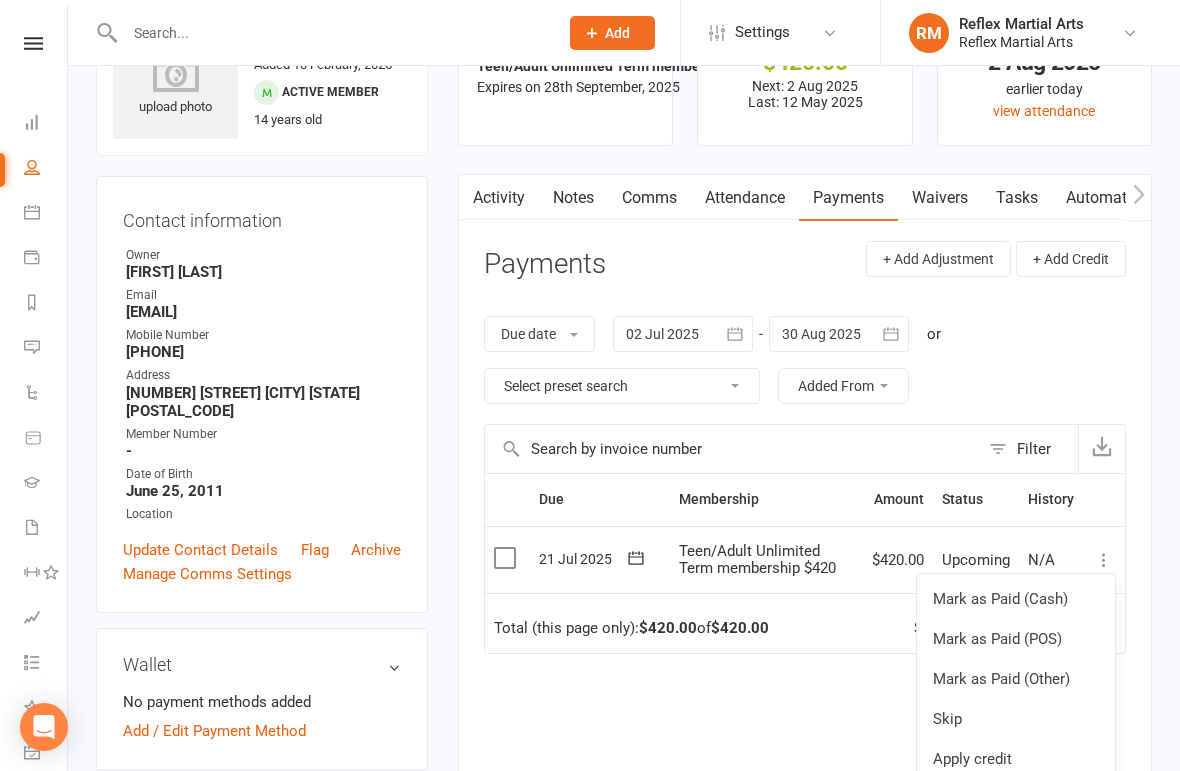 click on "Mark as Paid (POS)" at bounding box center (1016, 639) 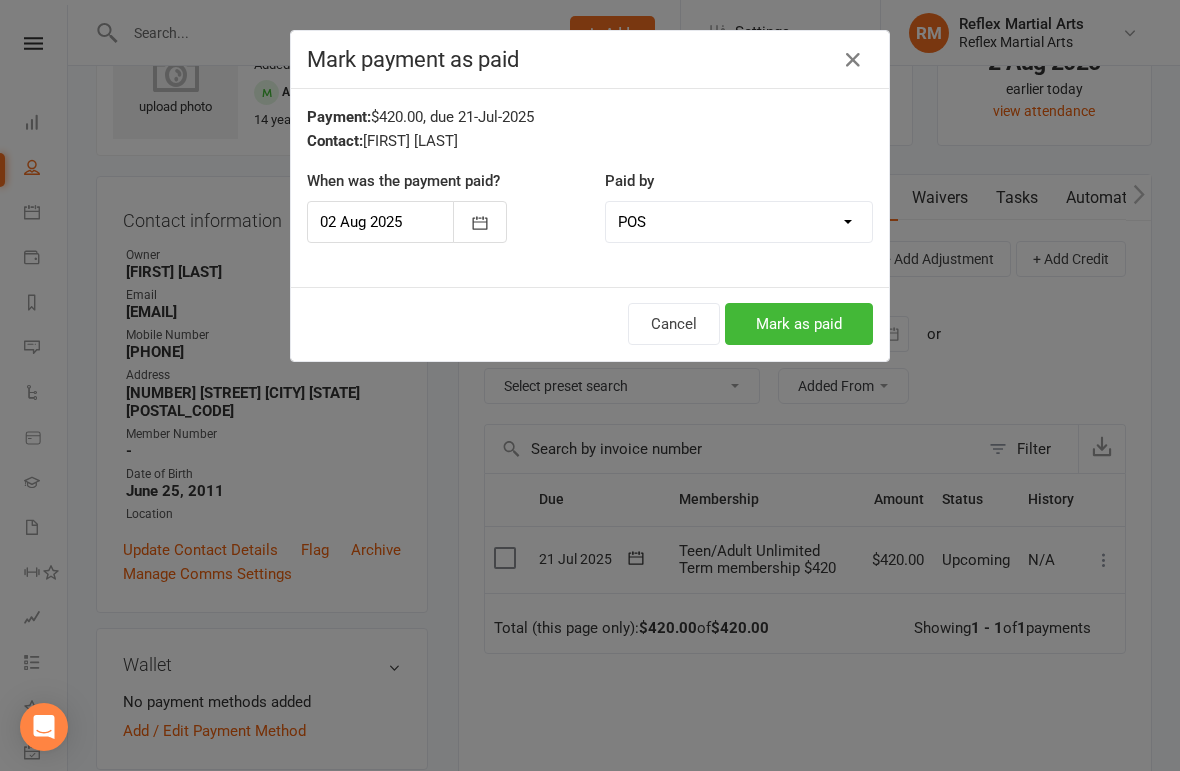 click on "Mark as paid" at bounding box center (799, 324) 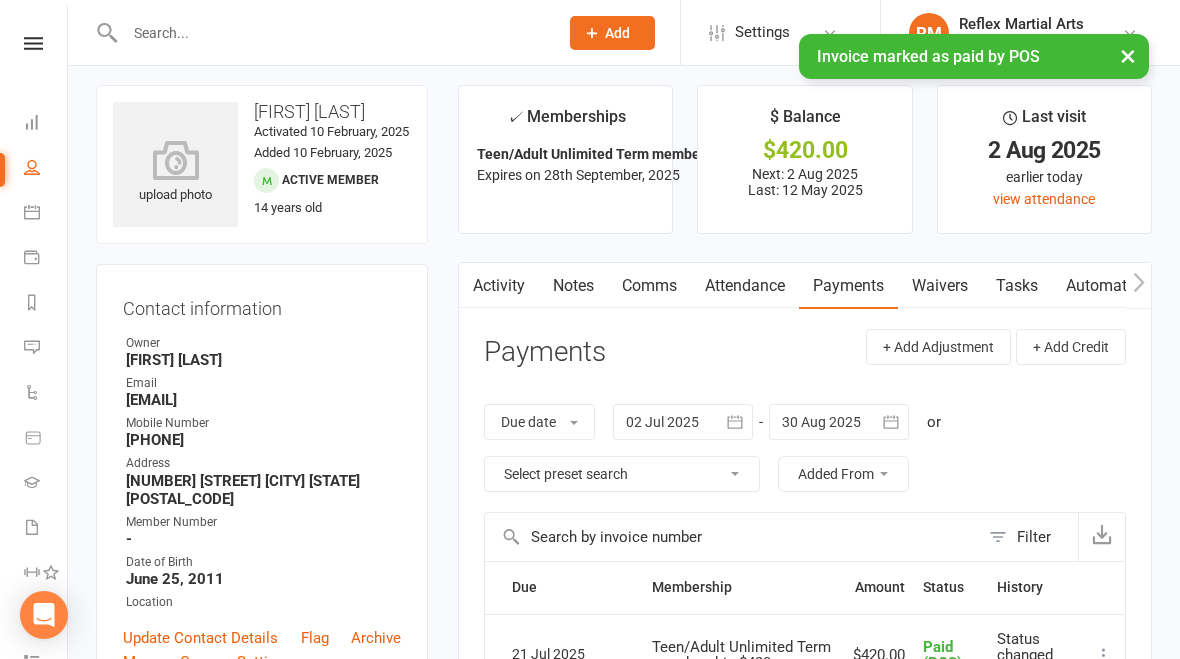 scroll, scrollTop: 0, scrollLeft: 0, axis: both 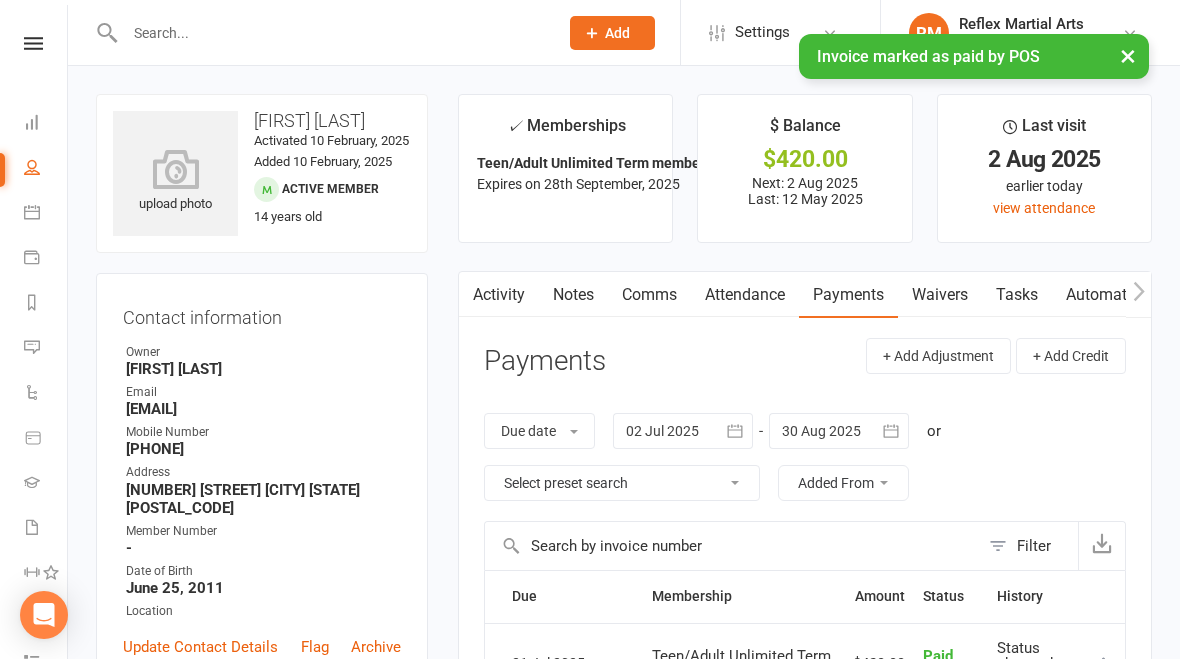 click on "Comms" at bounding box center [649, 295] 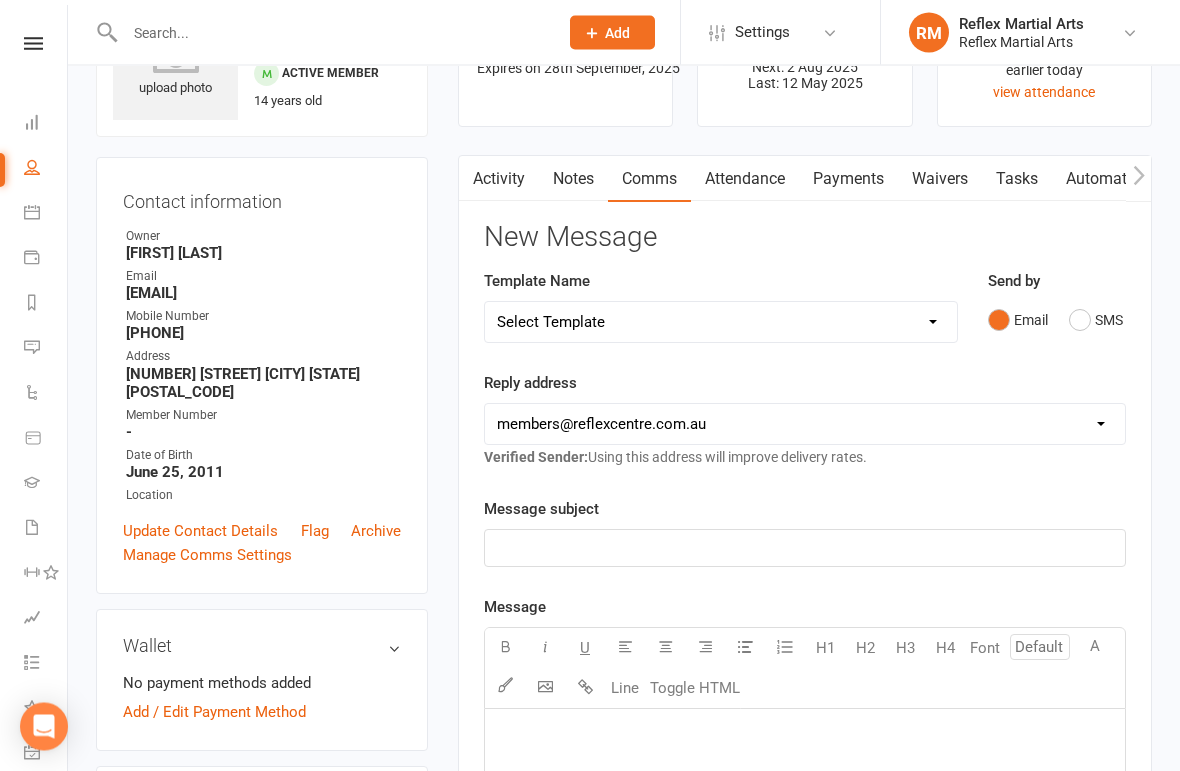 scroll, scrollTop: 116, scrollLeft: 0, axis: vertical 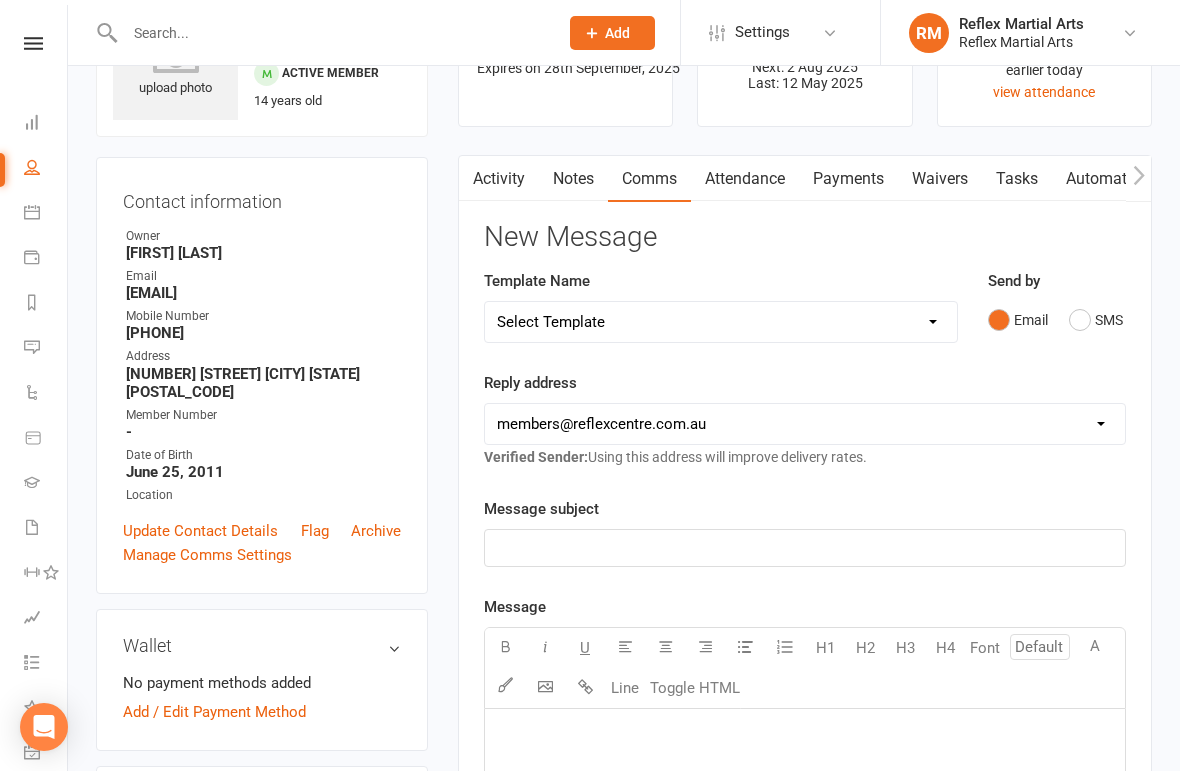 click on "Select Template [SMS] [Default template - review before using] Appointment reminder [SMS] [Default template - review before using] Failed payment [SMS] [Default template - review before using] Flash sale [SMS] [Default template - review before using] Follow up from free trial class [SMS] [Default template - review before using] Inactive member [SMS] [Default template - review before using] Initial response to enquiry [SMS] [Default template - review before using] Membership upgrade [SMS] [Default template - review before using] Missed class [Email] [Default template - review before using] Payment paid [SMS] [Default template - review before using] Referral [SMS] [Default template - review before using] Request for review [SMS] [Default template - review before using] Sign up offer [SMS] [Default template - review before using] Suspension confirmation [SMS] [Default template - review before using] Upcoming payment [SMS] [Default template - review before using] Update credit card details [Email] Term 3" at bounding box center [721, 322] 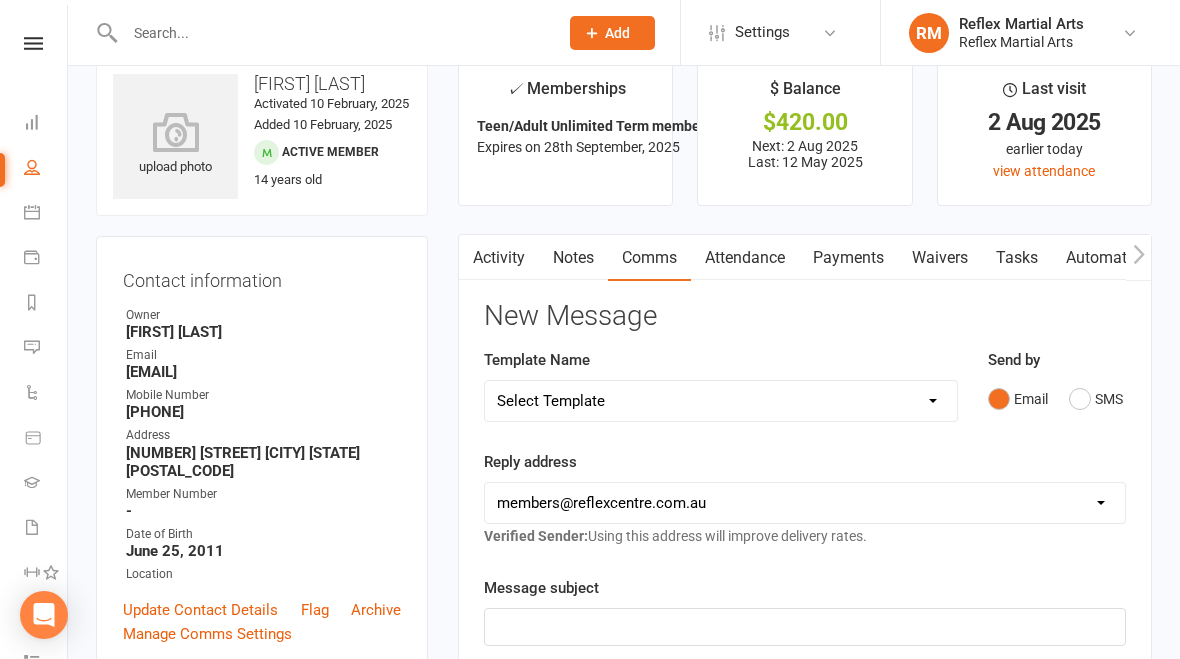 scroll, scrollTop: 0, scrollLeft: 0, axis: both 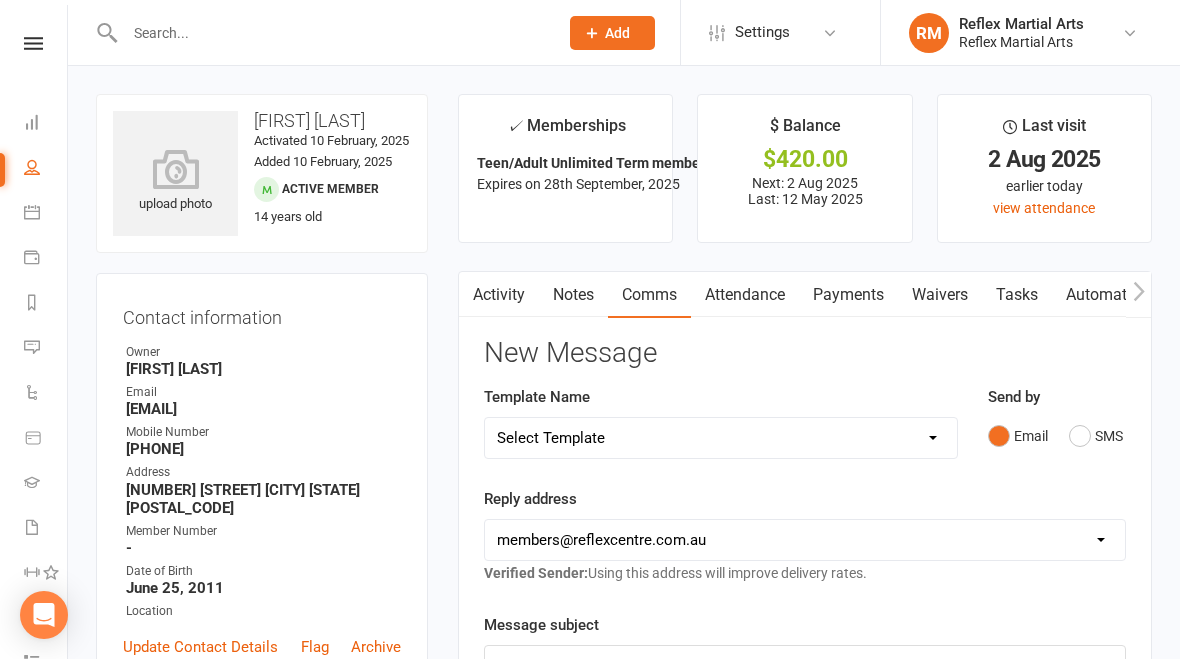 click on "Activity" at bounding box center [499, 295] 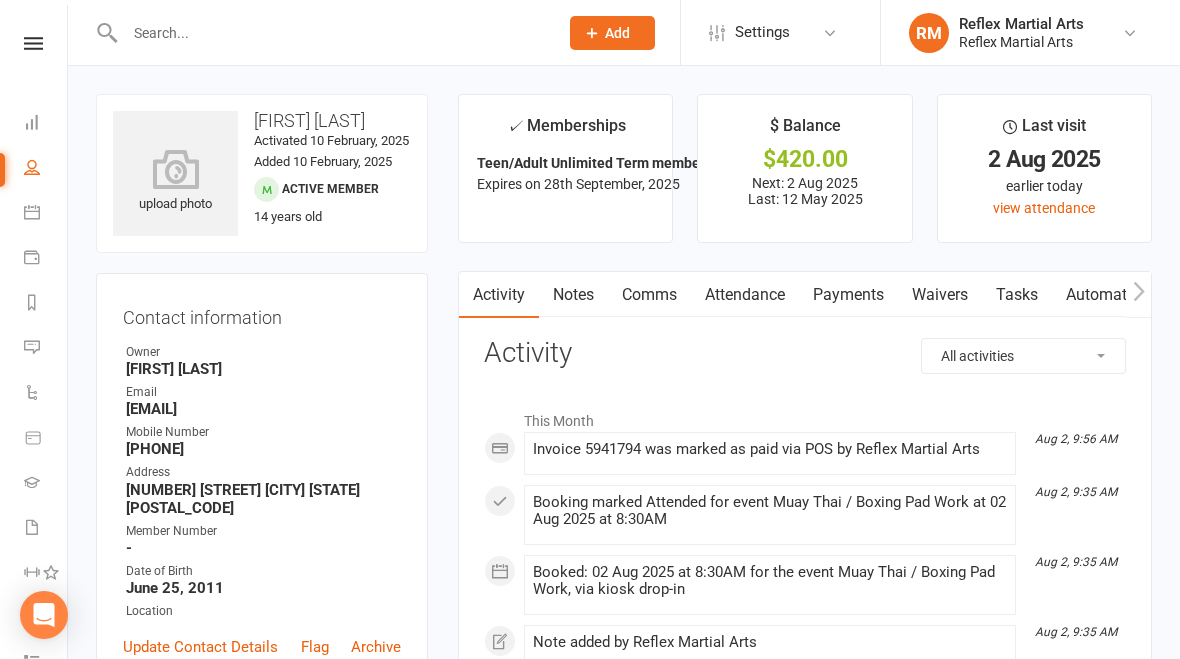 click at bounding box center [33, 43] 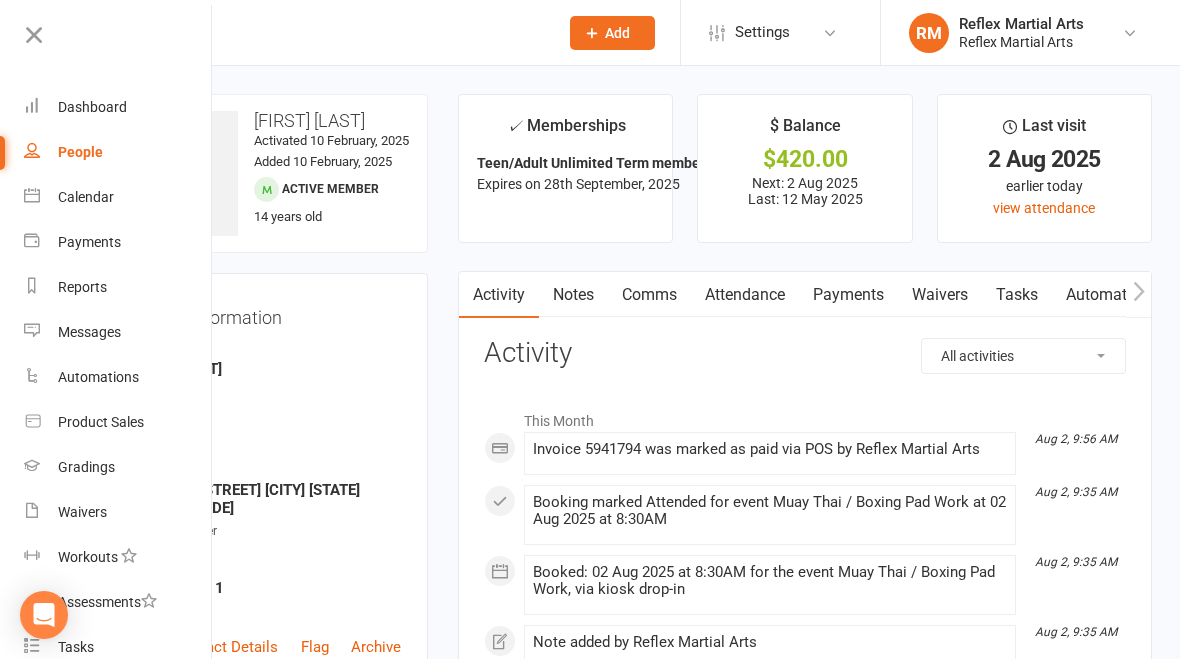 click on "Dashboard" at bounding box center (118, 107) 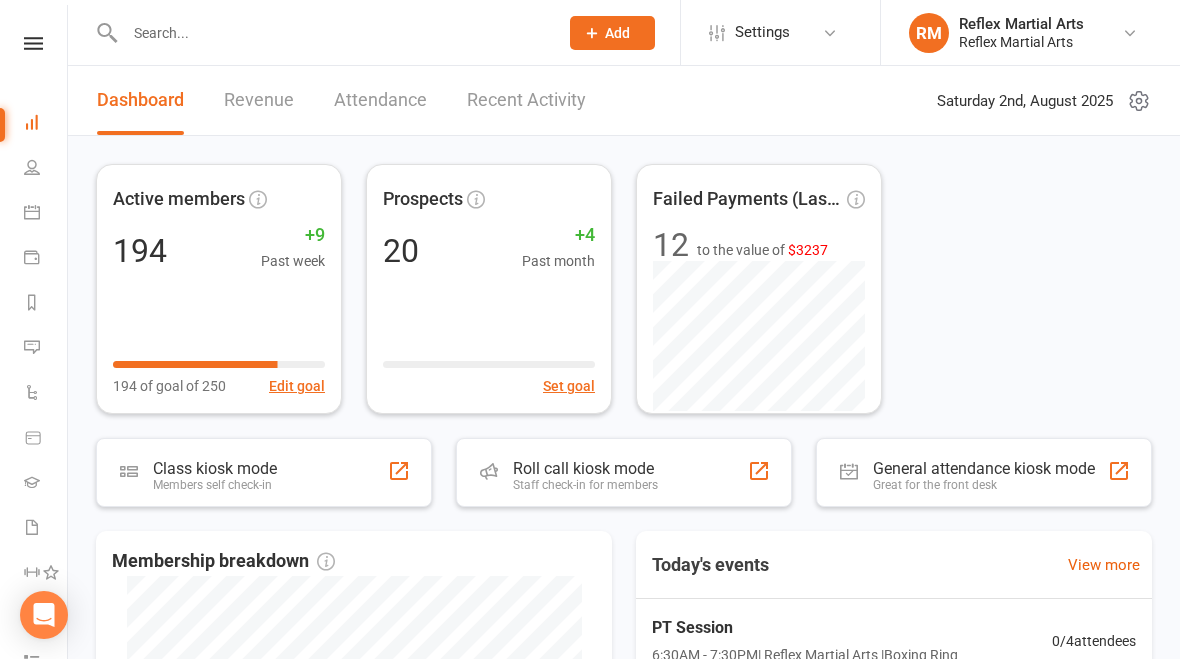 click on "Class kiosk mode Members self check-in" at bounding box center (264, 472) 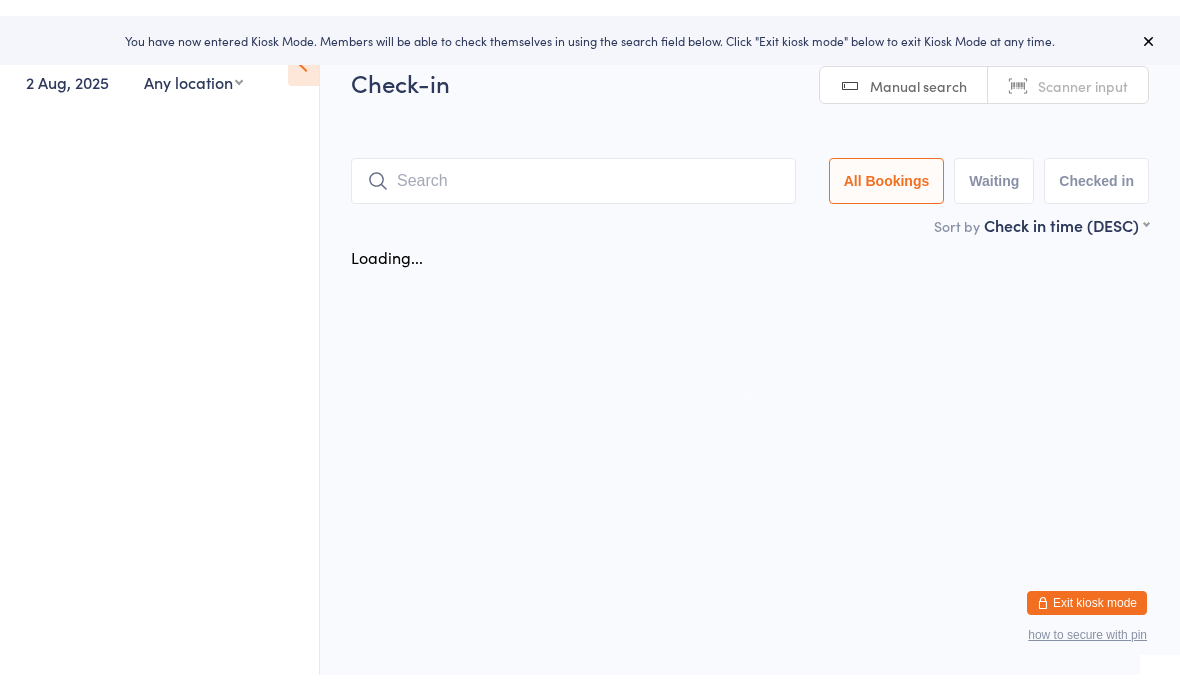 scroll, scrollTop: 0, scrollLeft: 0, axis: both 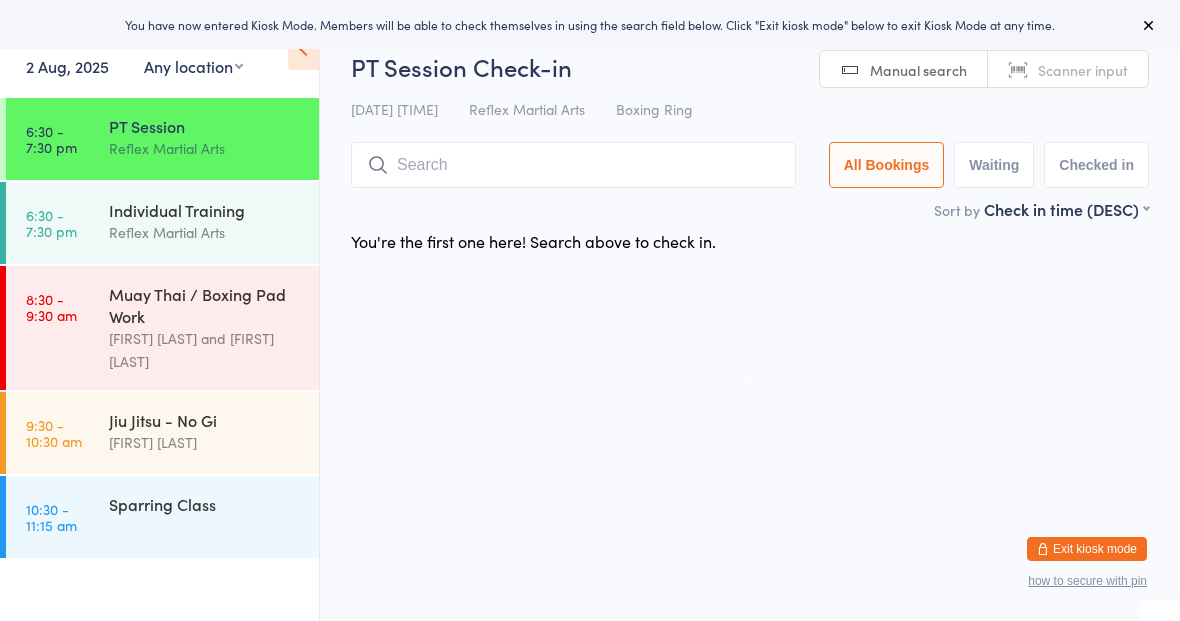 click on "Jiu Jitsu - No Gi" at bounding box center [205, 420] 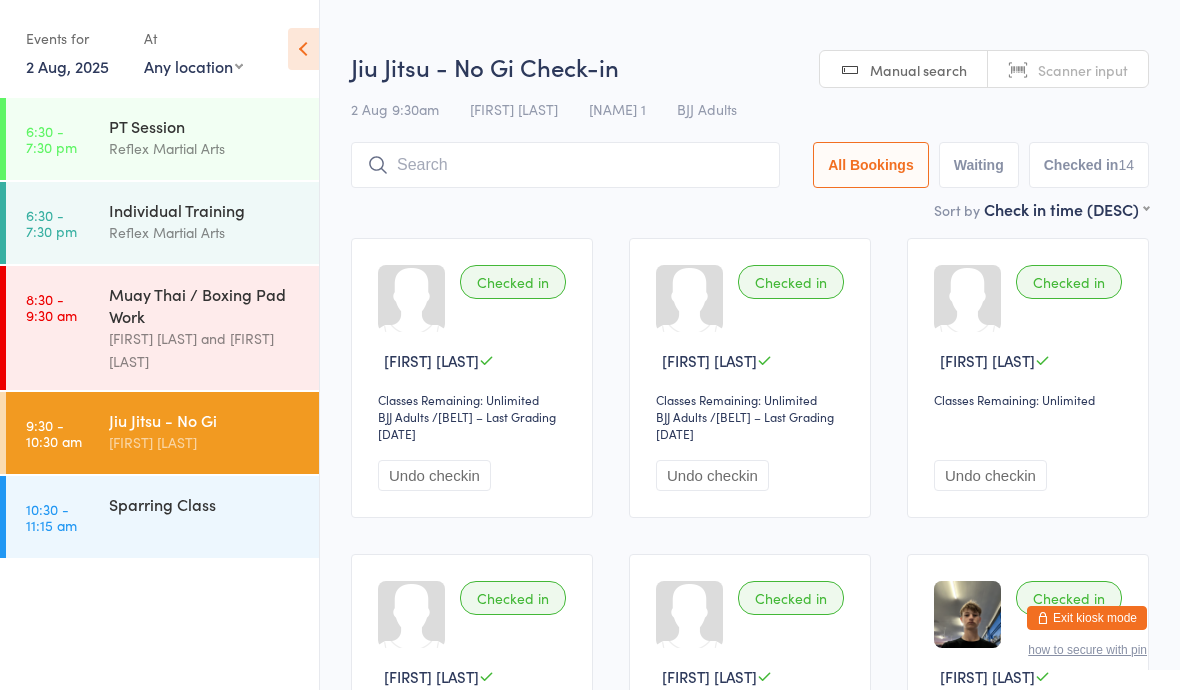 click on "Muay Thai / Boxing Pad Work" at bounding box center [205, 305] 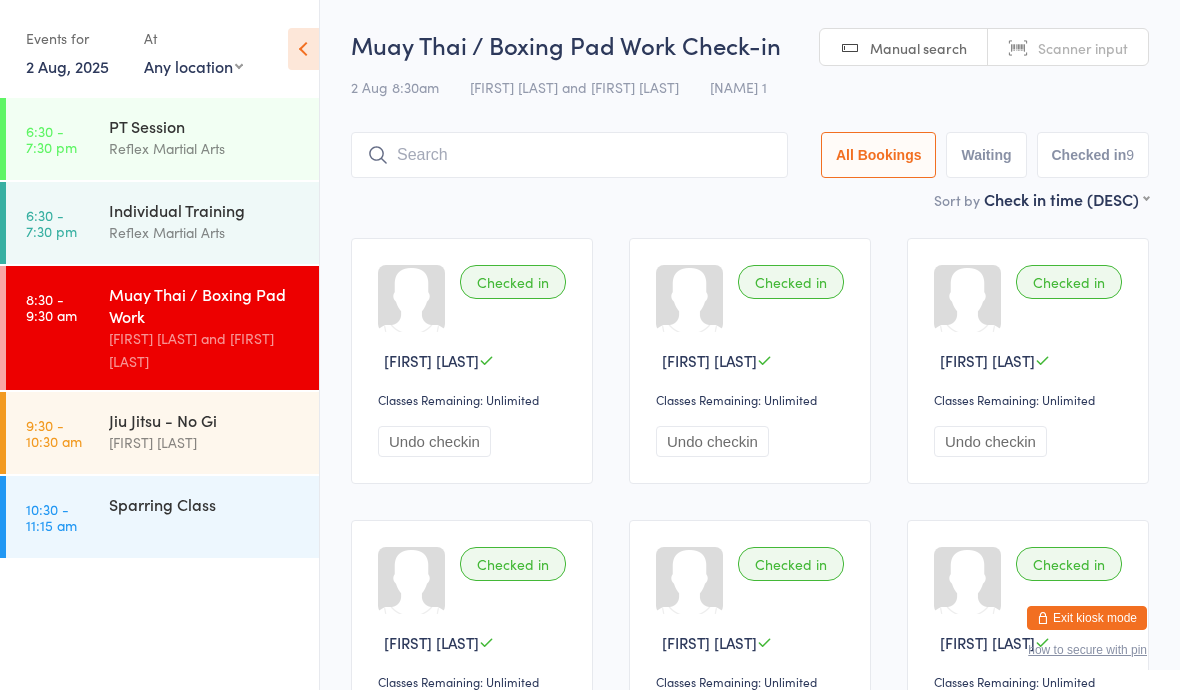 click on "Sparring Class" at bounding box center (214, 504) 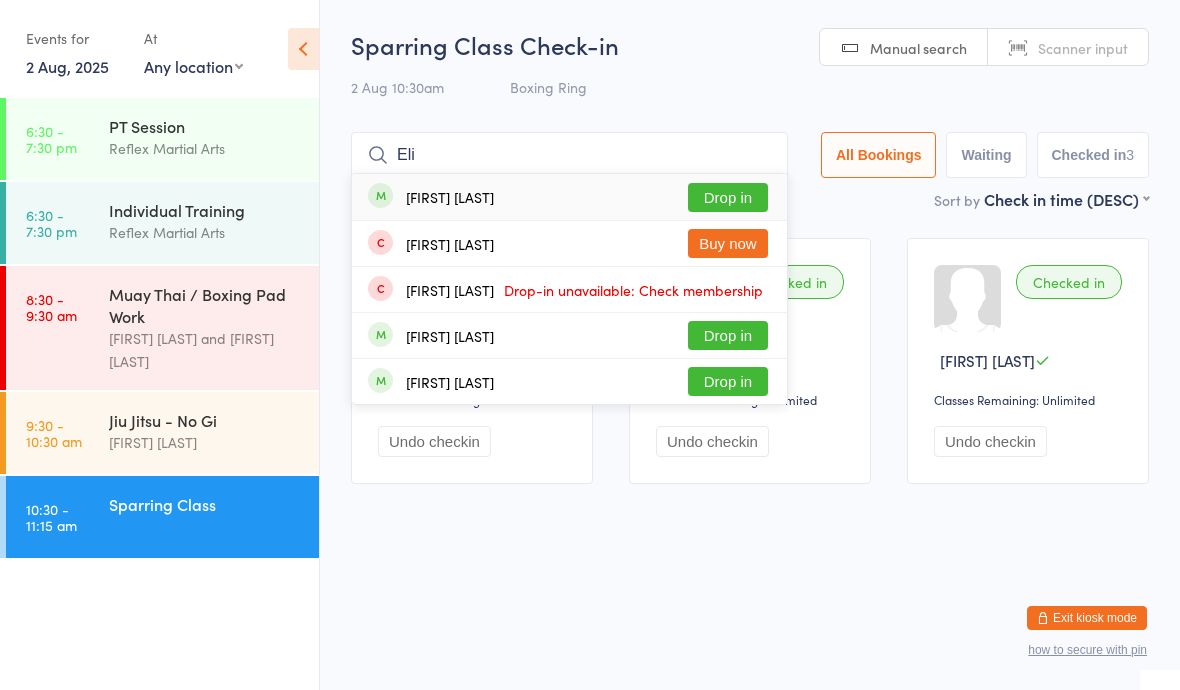 type on "Eli" 